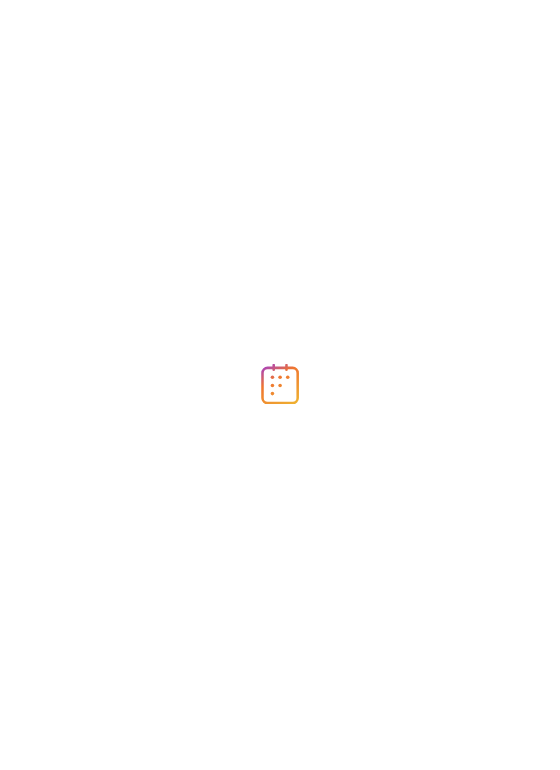 scroll, scrollTop: 0, scrollLeft: 0, axis: both 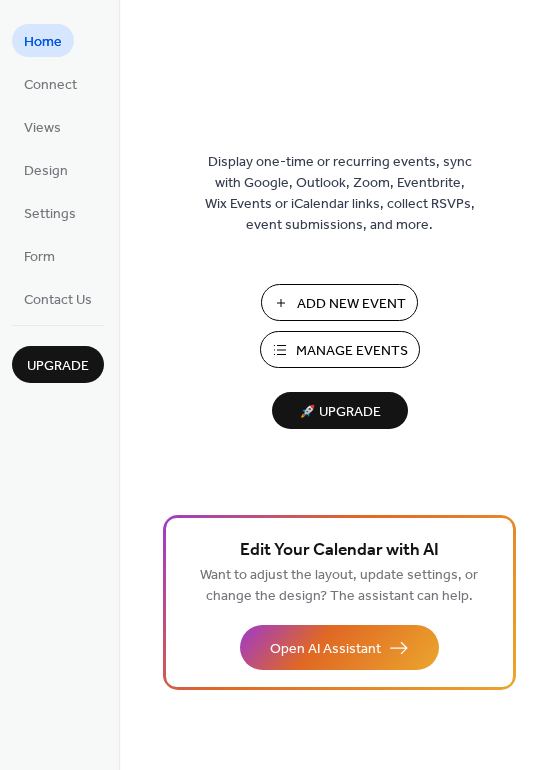 click on "Manage Events" at bounding box center [352, 351] 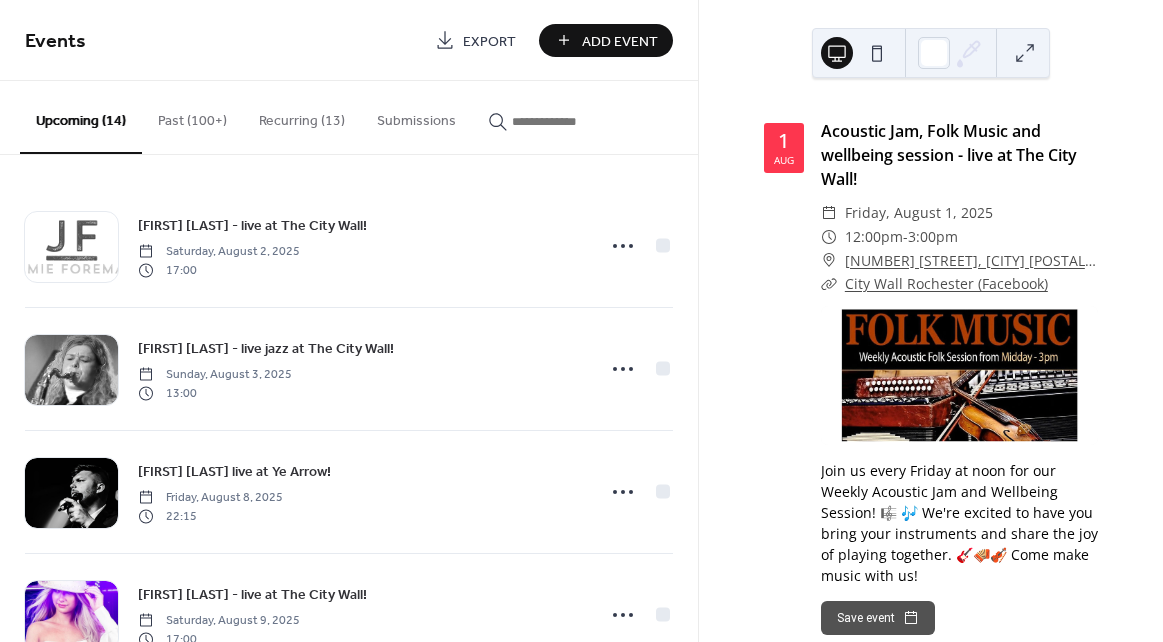 scroll, scrollTop: 0, scrollLeft: 0, axis: both 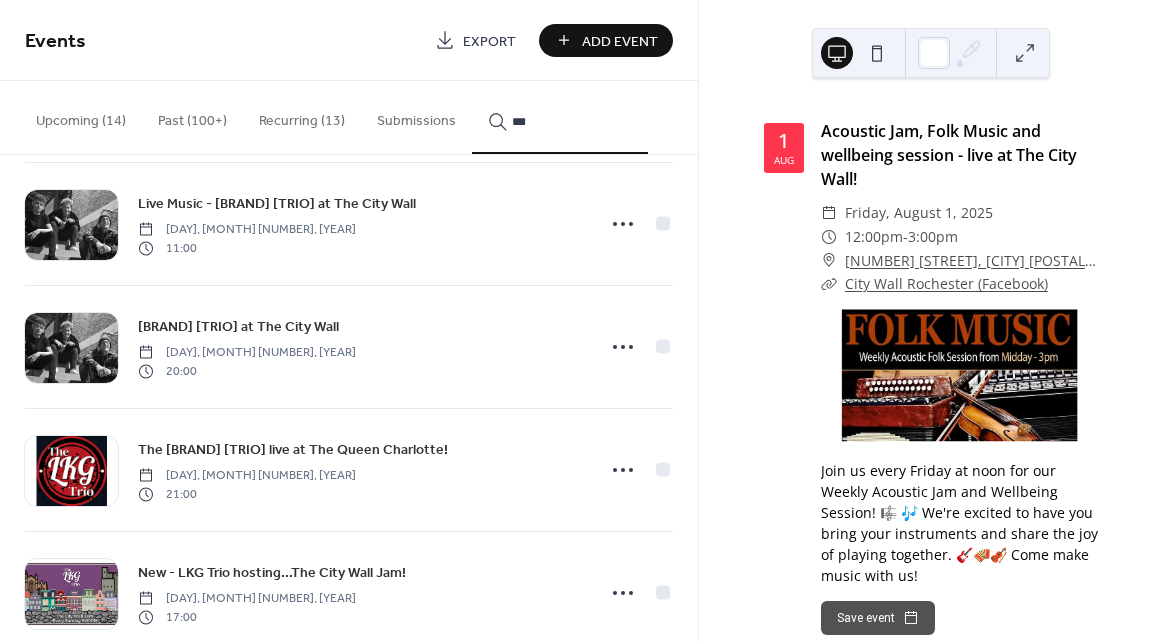 type on "***" 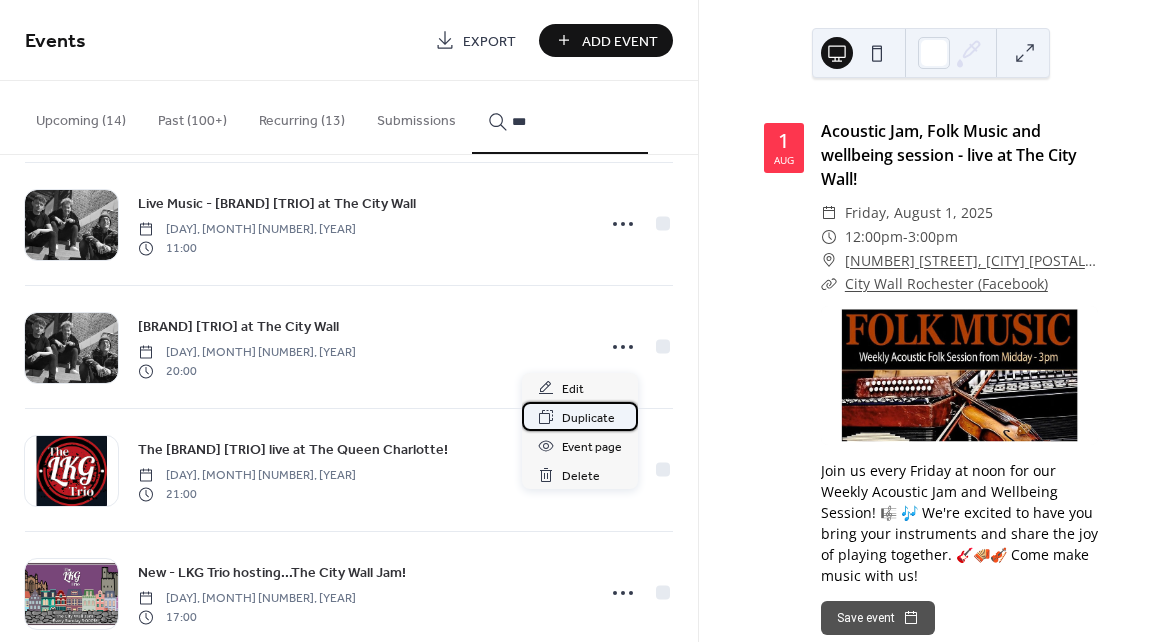 click on "Duplicate" at bounding box center (588, 418) 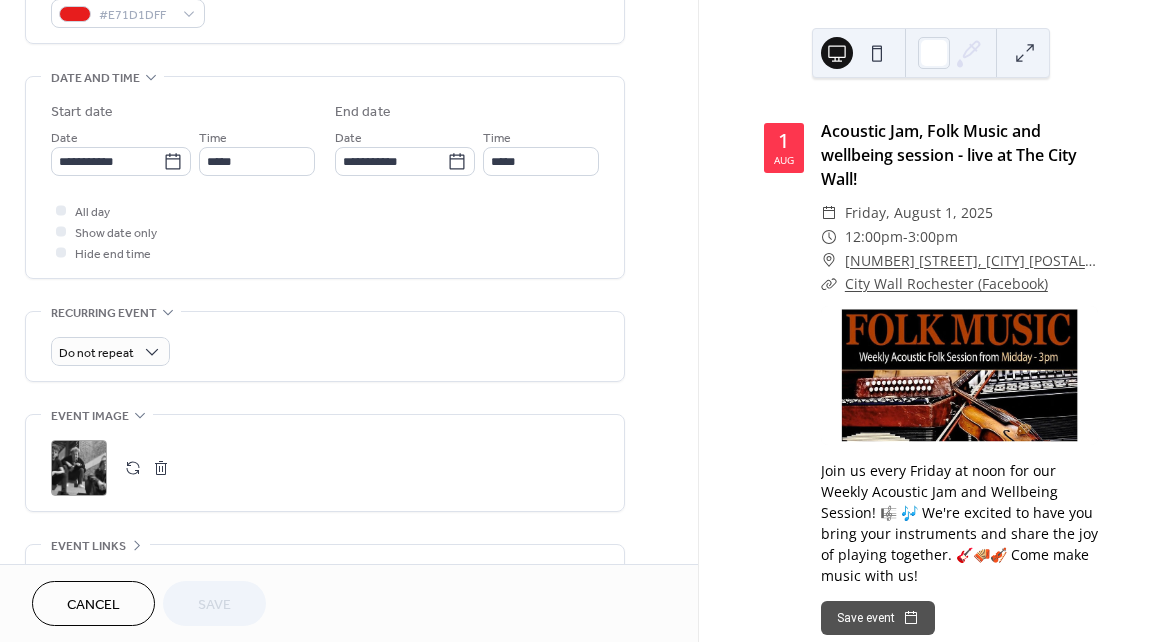 scroll, scrollTop: 576, scrollLeft: 0, axis: vertical 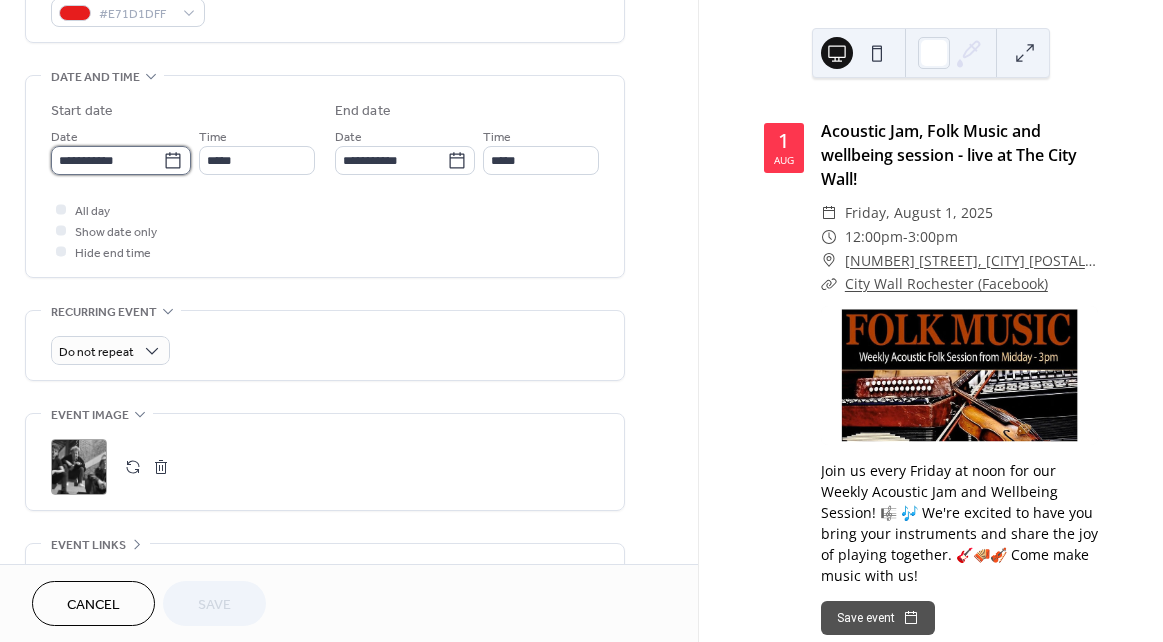 click on "**********" at bounding box center [107, 160] 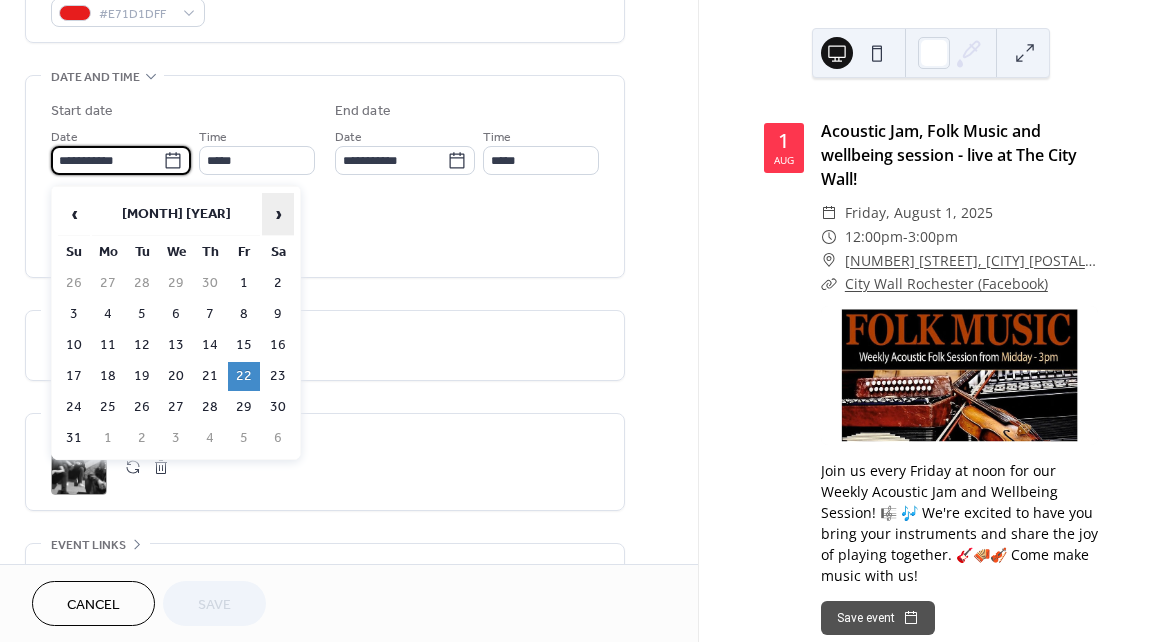 click on "›" at bounding box center [278, 214] 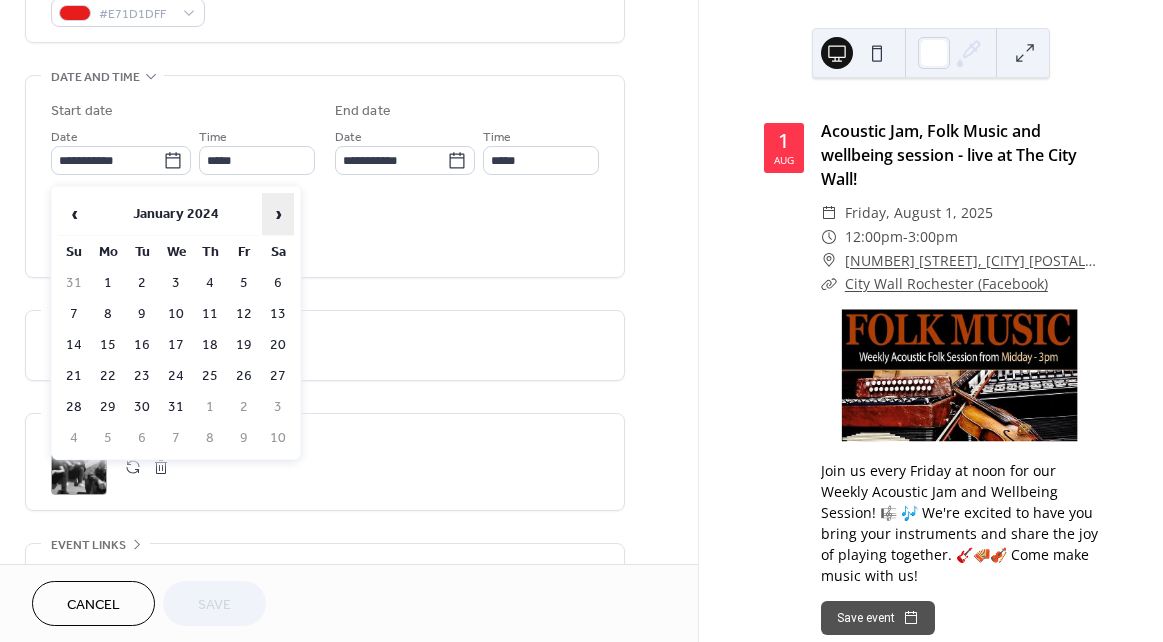 click on "›" at bounding box center [278, 214] 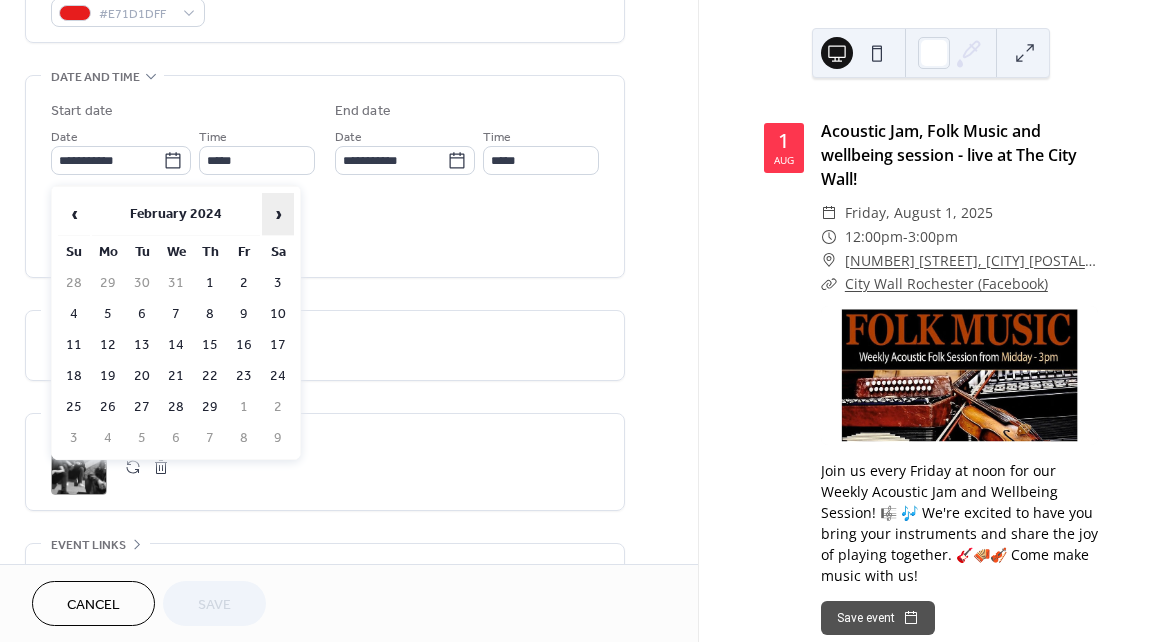 click on "›" at bounding box center [278, 214] 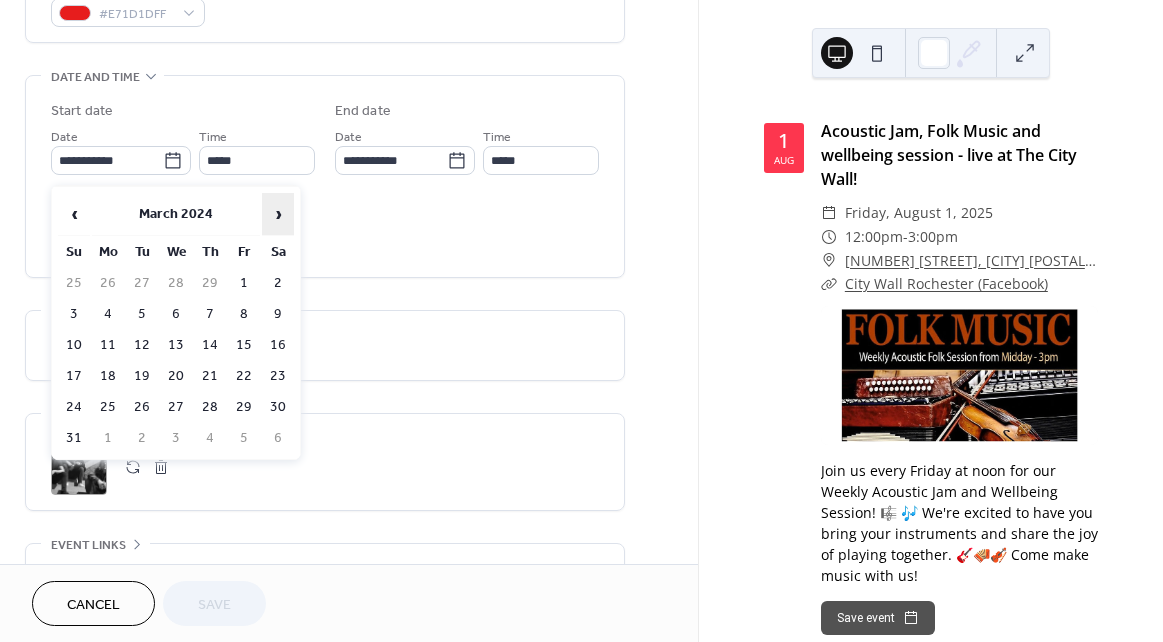 click on "›" at bounding box center (278, 214) 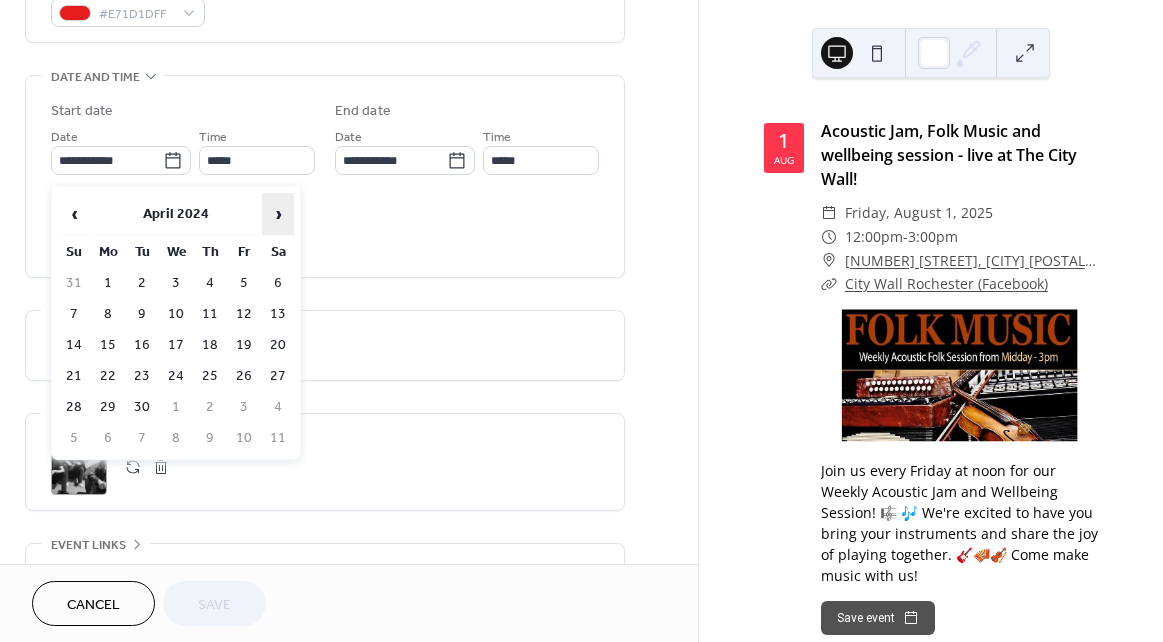 click on "›" at bounding box center [278, 214] 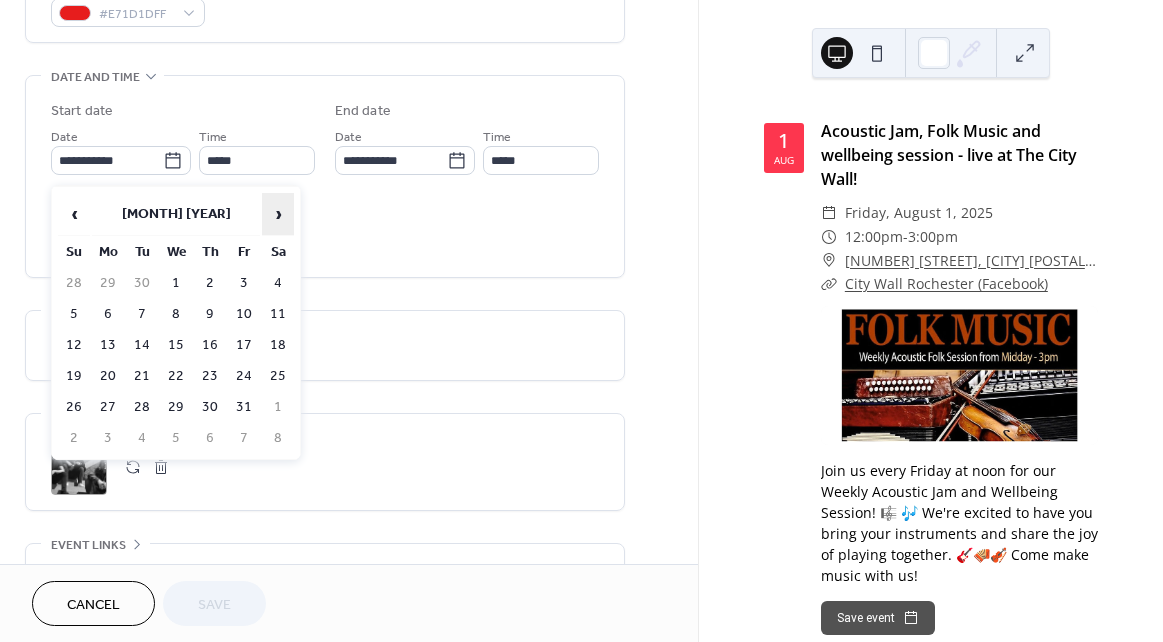 click on "›" at bounding box center [278, 214] 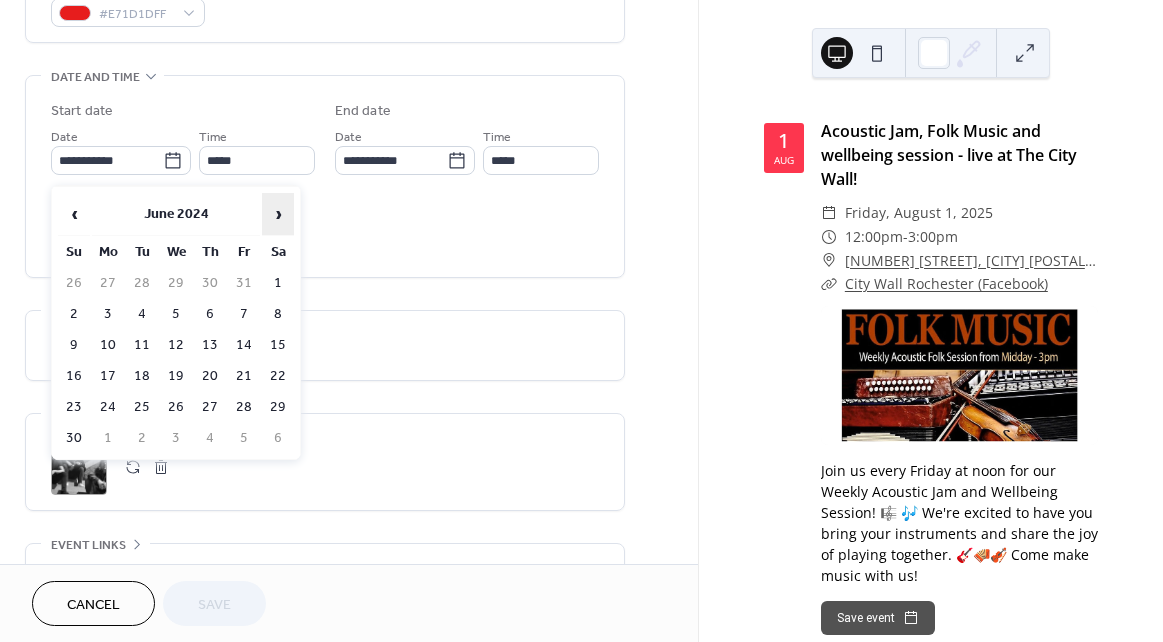 click on "›" at bounding box center (278, 214) 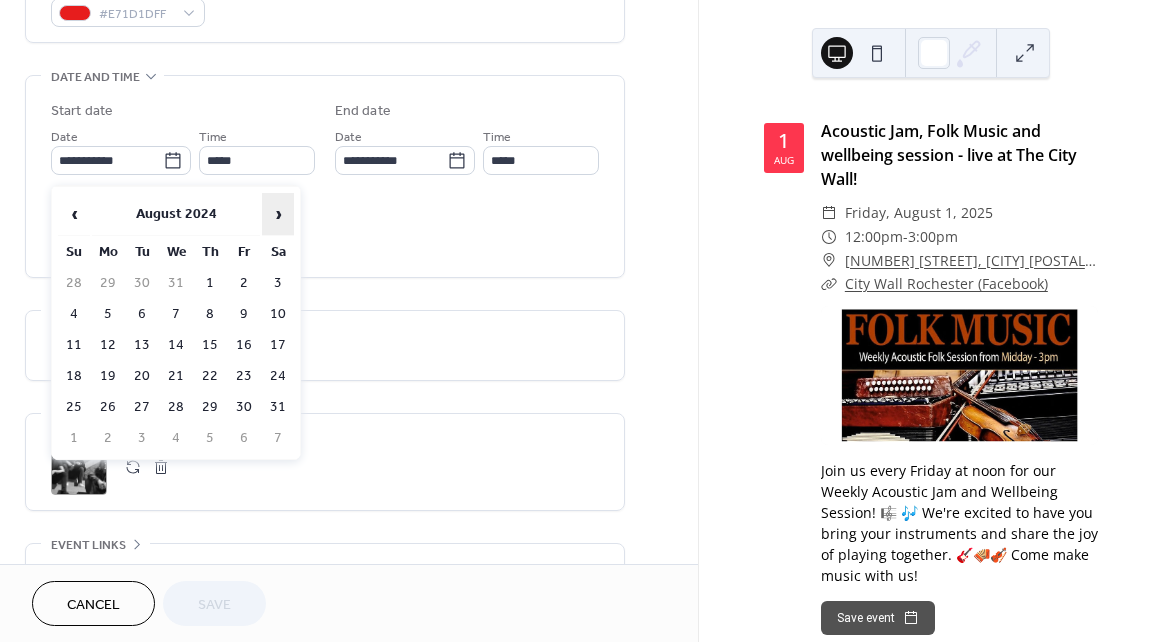 click on "›" at bounding box center [278, 214] 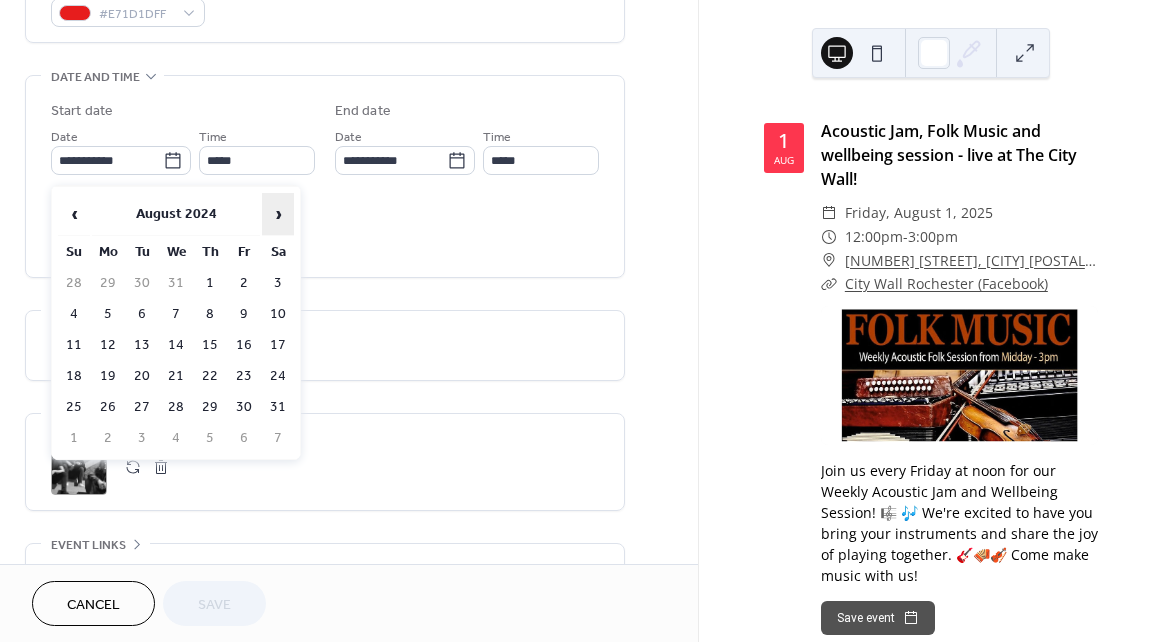click on "›" at bounding box center (278, 214) 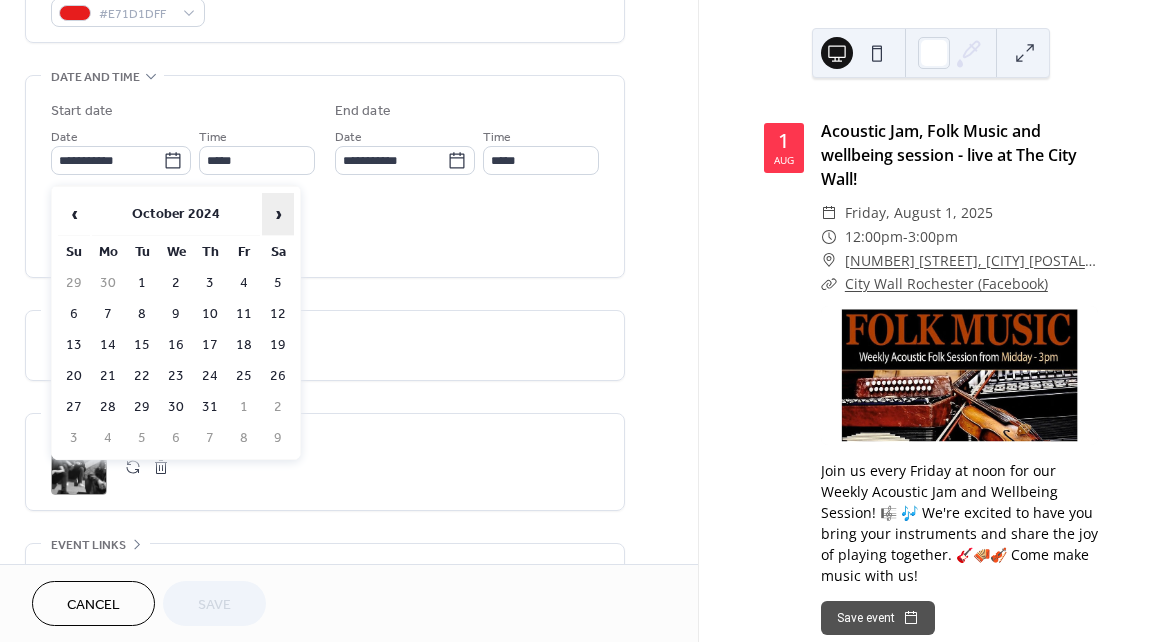 click on "›" at bounding box center [278, 214] 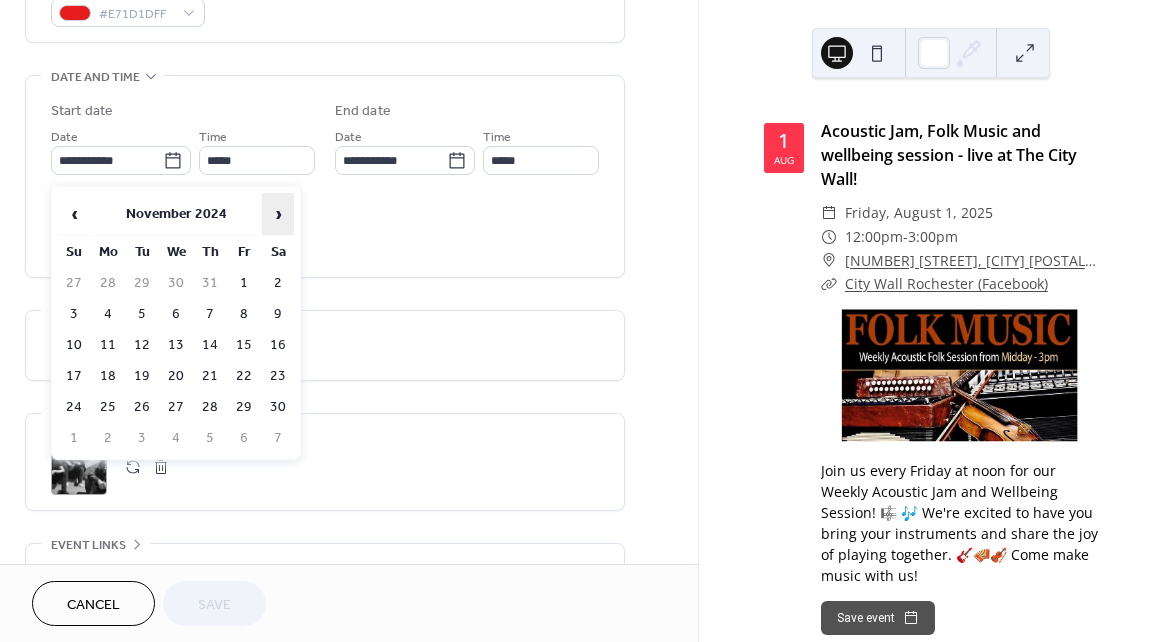 click on "›" at bounding box center [278, 214] 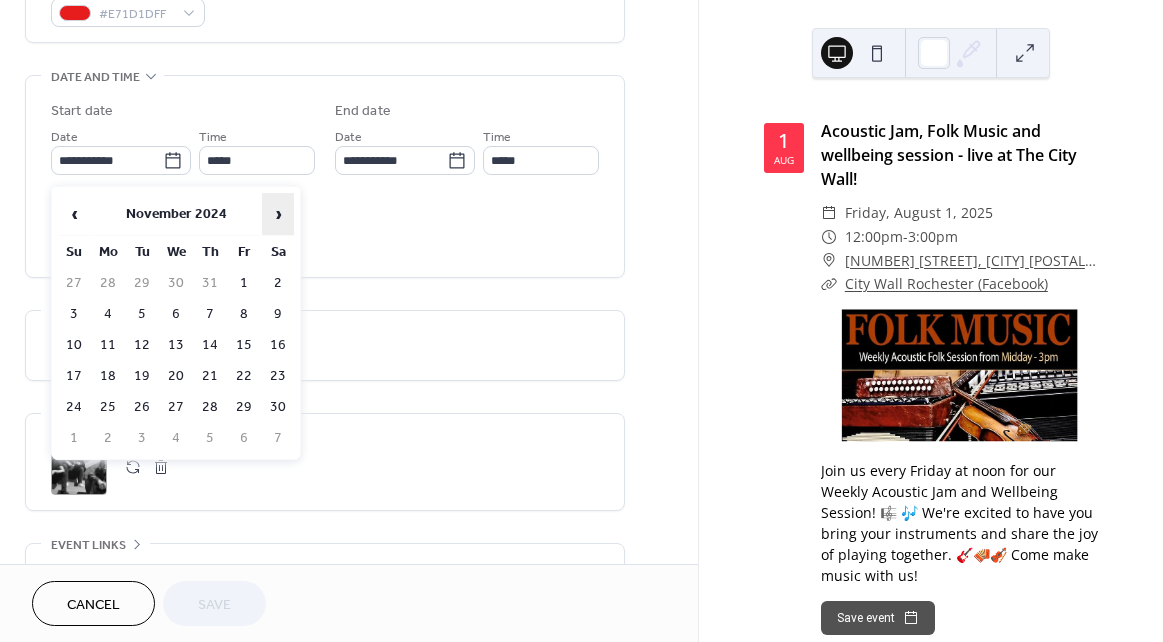 click on "›" at bounding box center (278, 214) 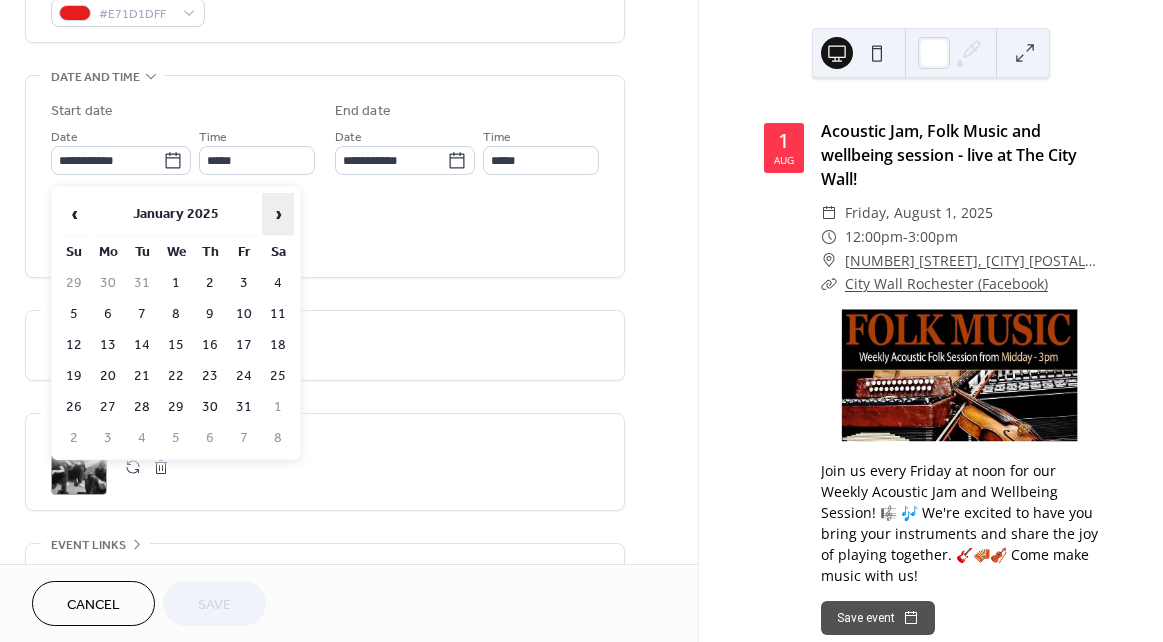click on "›" at bounding box center (278, 214) 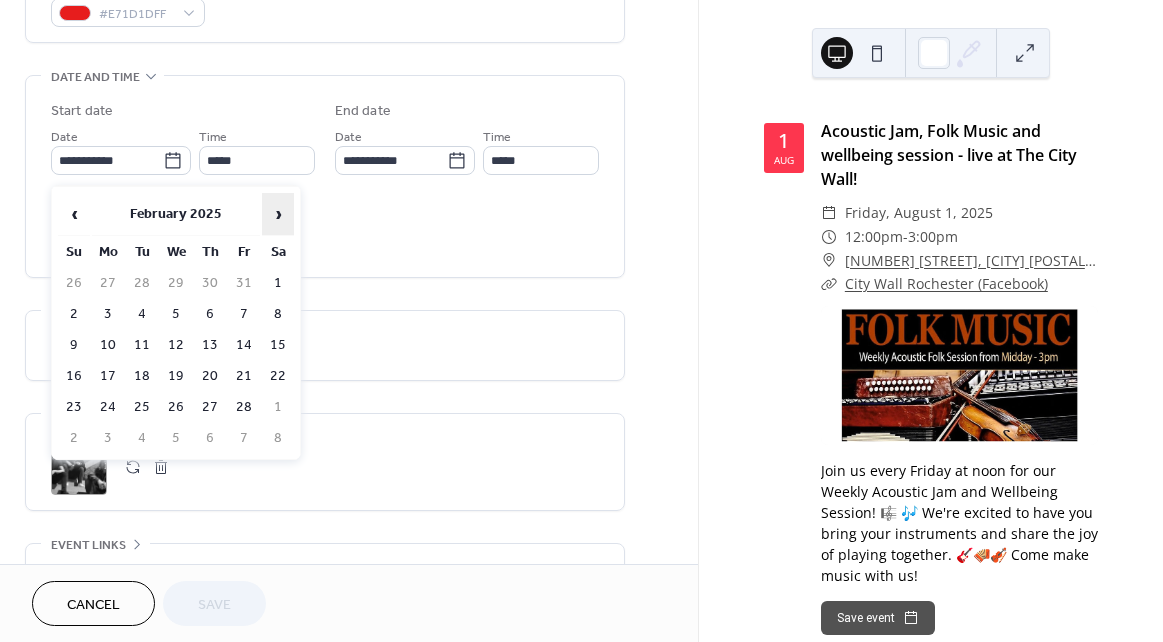 click on "›" at bounding box center (278, 214) 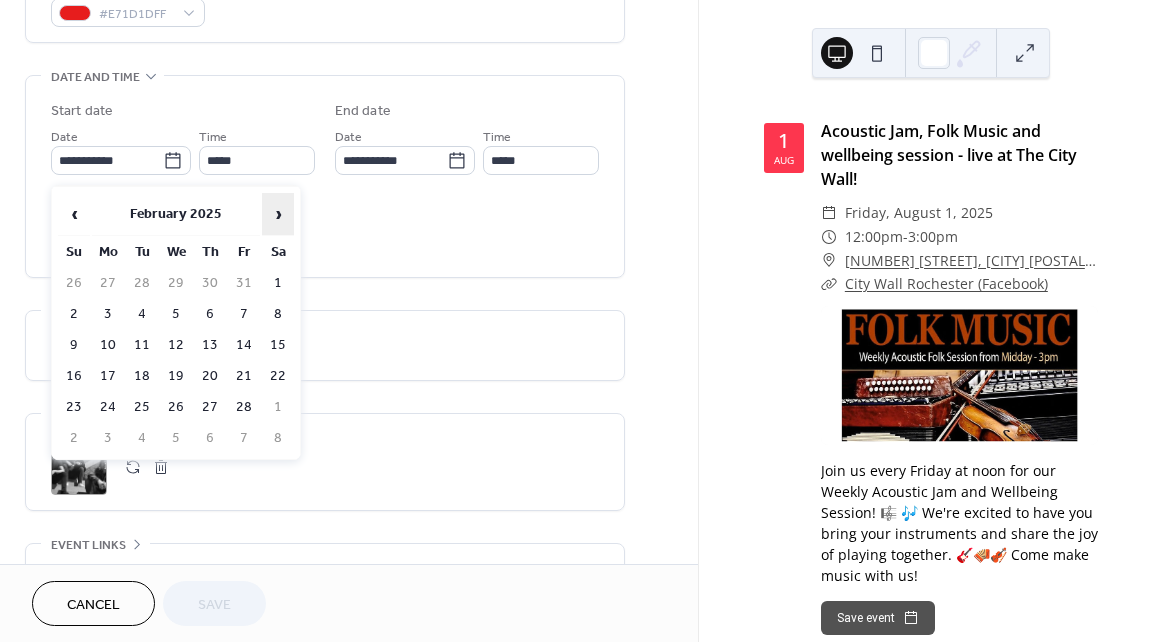click on "›" at bounding box center (278, 214) 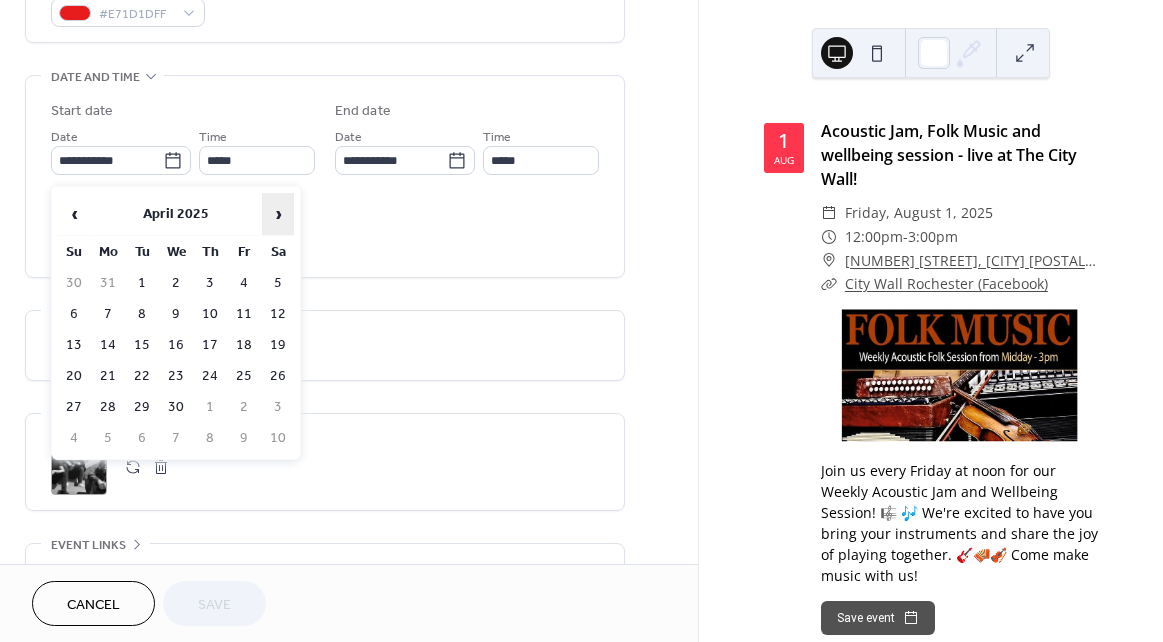click on "›" at bounding box center (278, 214) 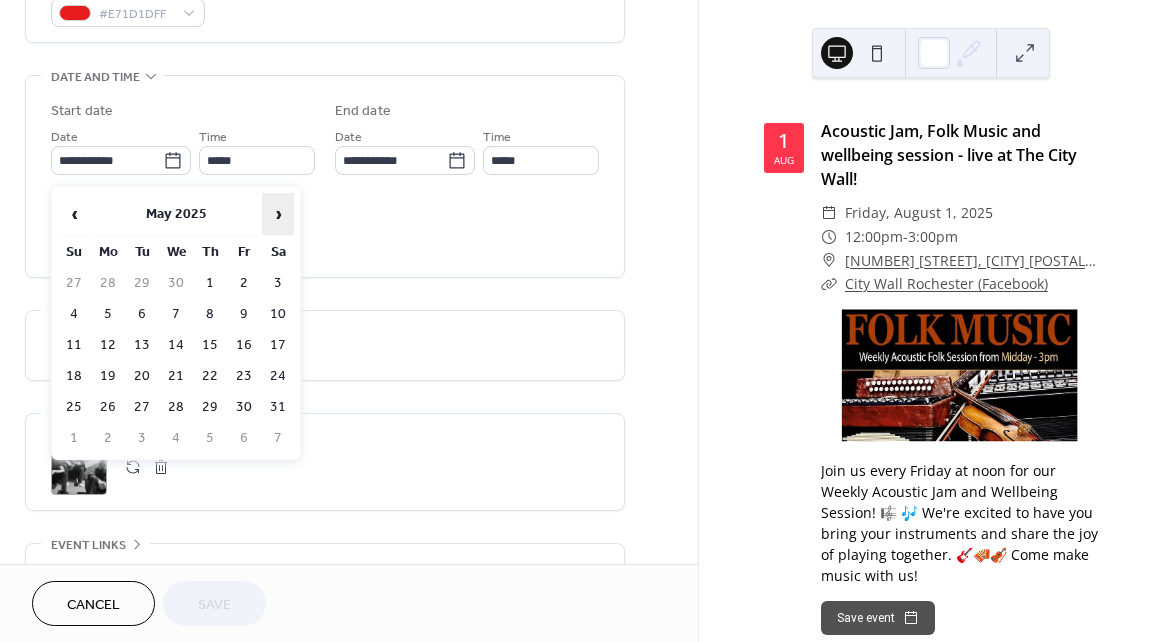 click on "›" at bounding box center (278, 214) 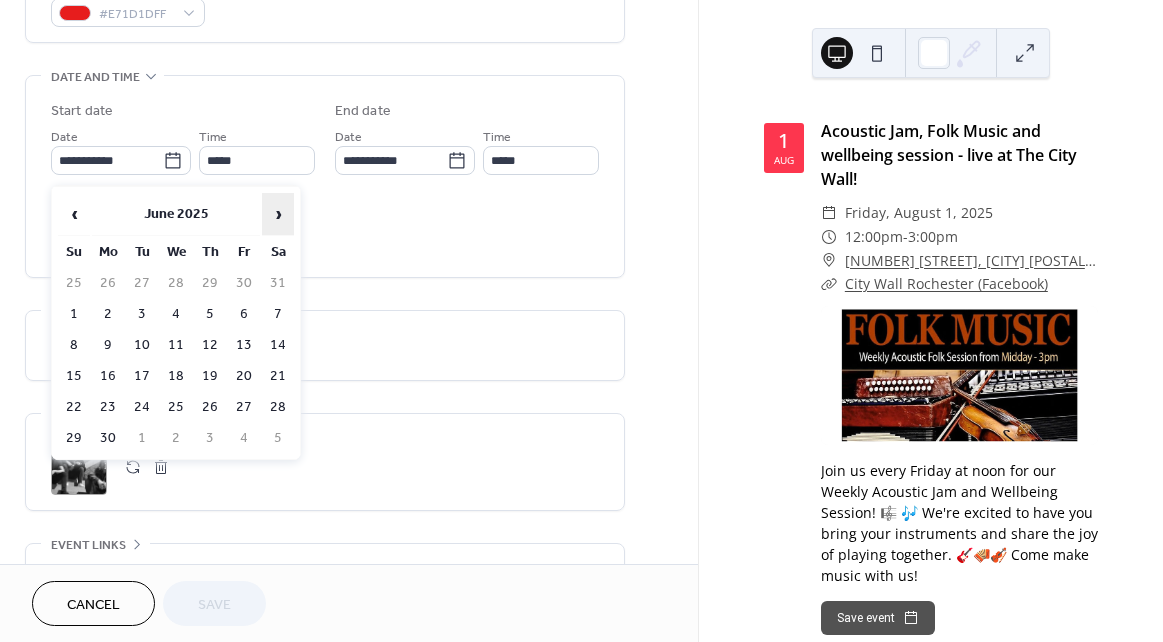 click on "›" at bounding box center [278, 214] 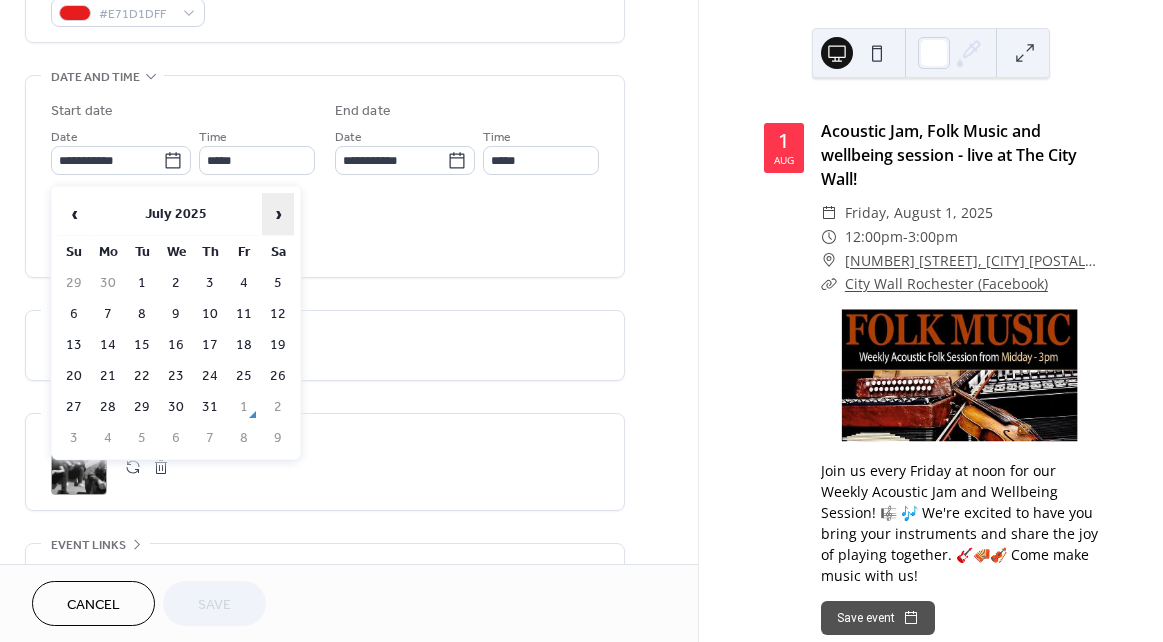 click on "›" at bounding box center (278, 214) 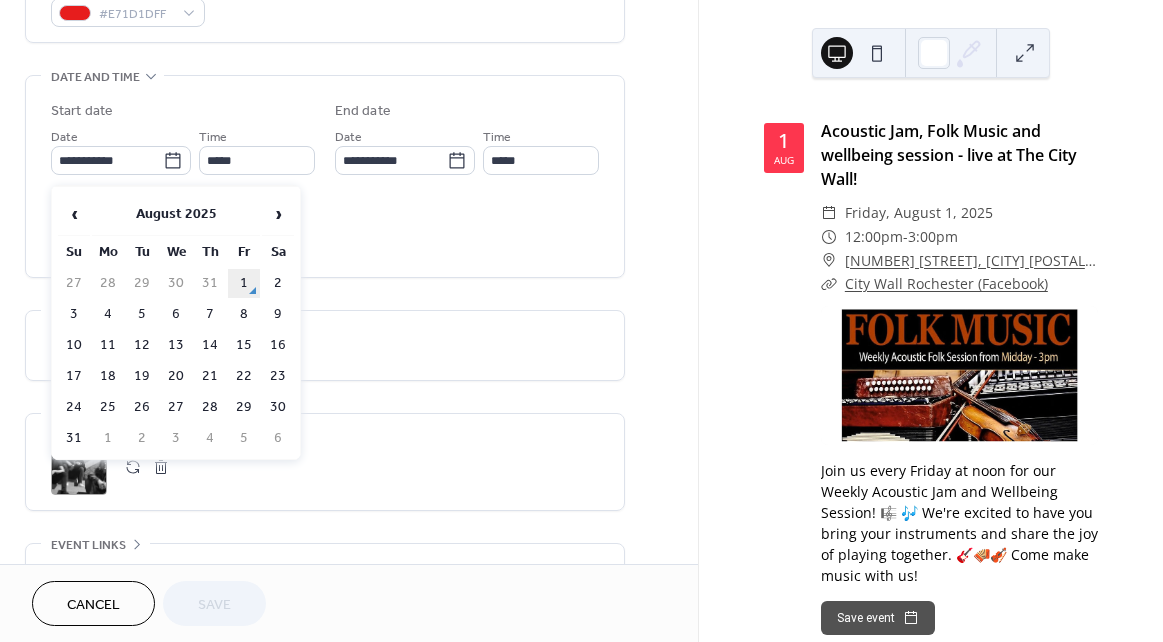 click on "1" at bounding box center (244, 283) 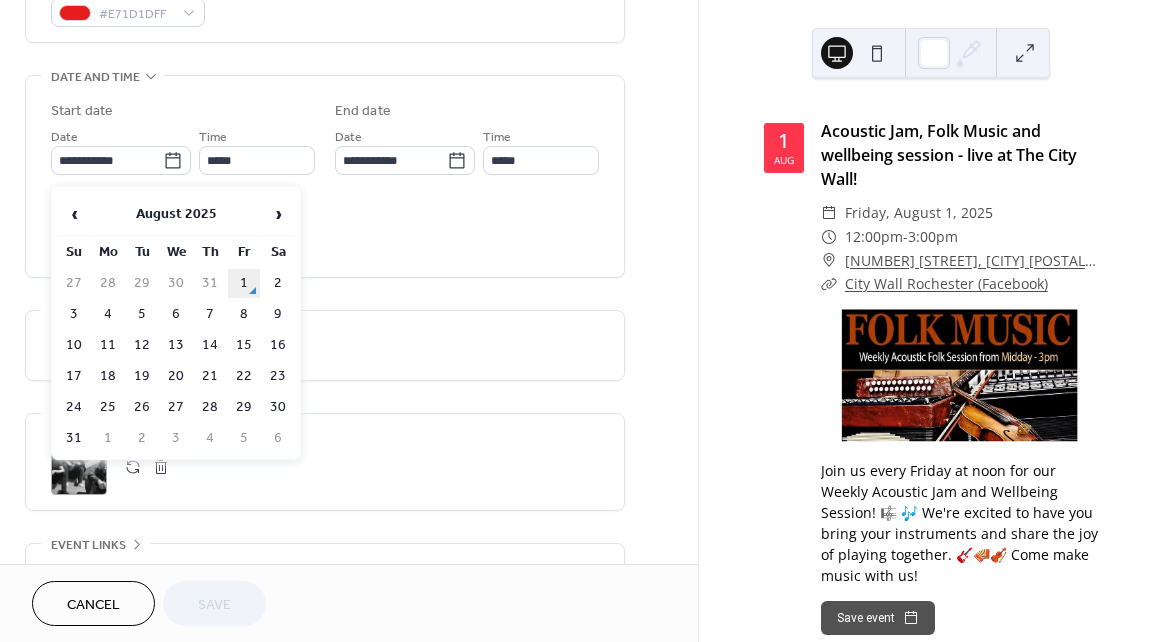 type on "**********" 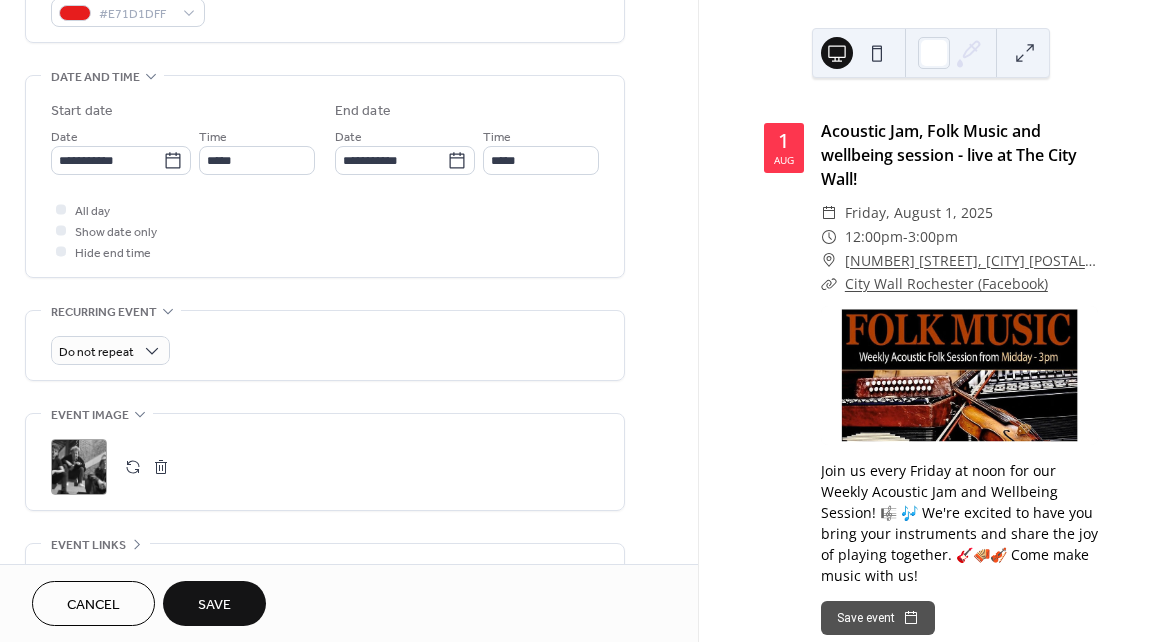 click on "Save" at bounding box center (214, 605) 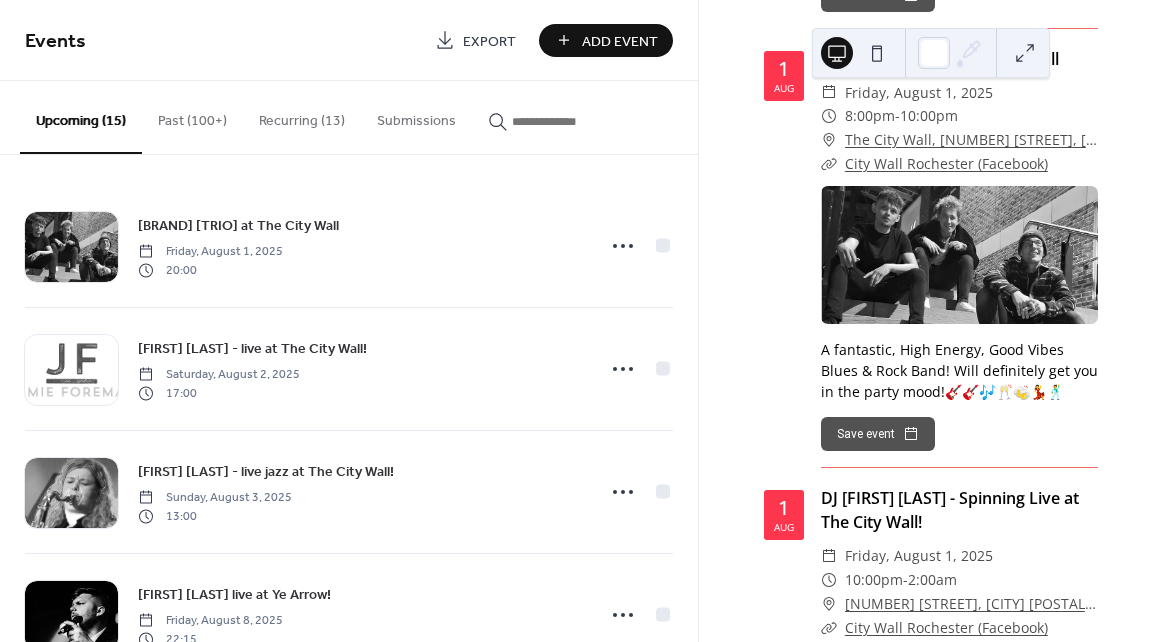 scroll, scrollTop: 1034, scrollLeft: 0, axis: vertical 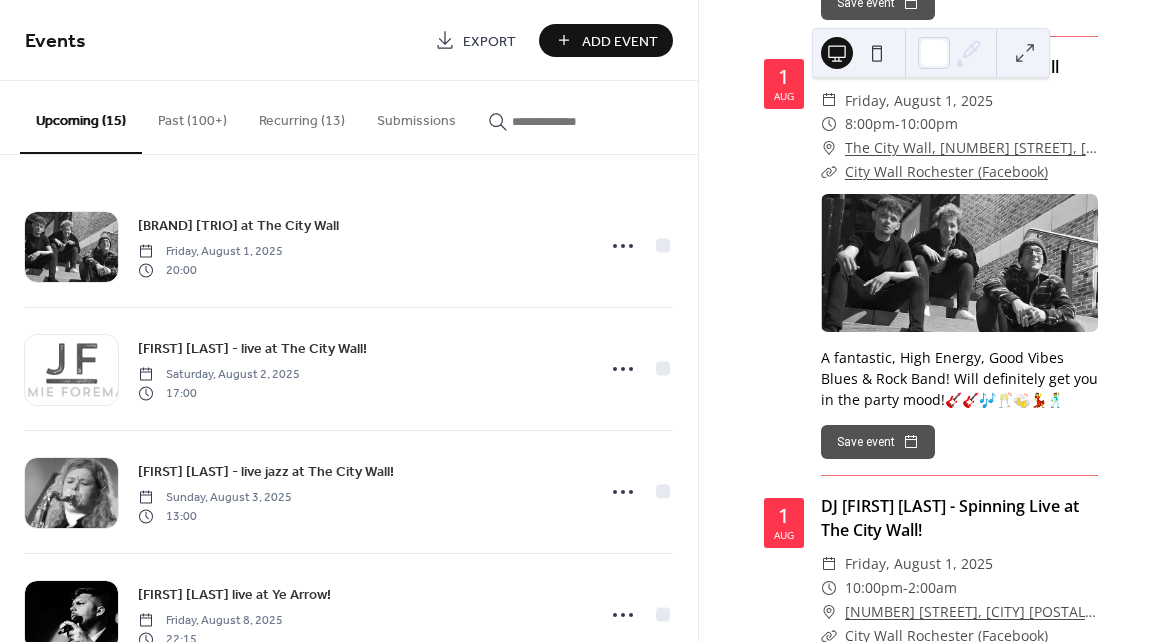 click at bounding box center (572, 121) 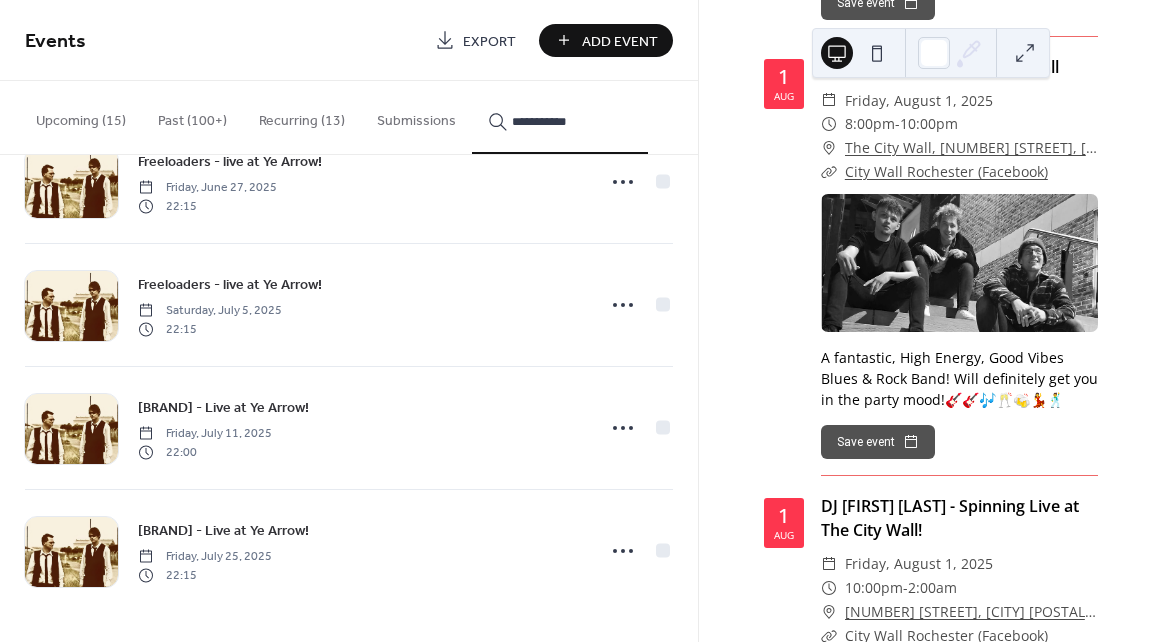 scroll, scrollTop: 7077, scrollLeft: 0, axis: vertical 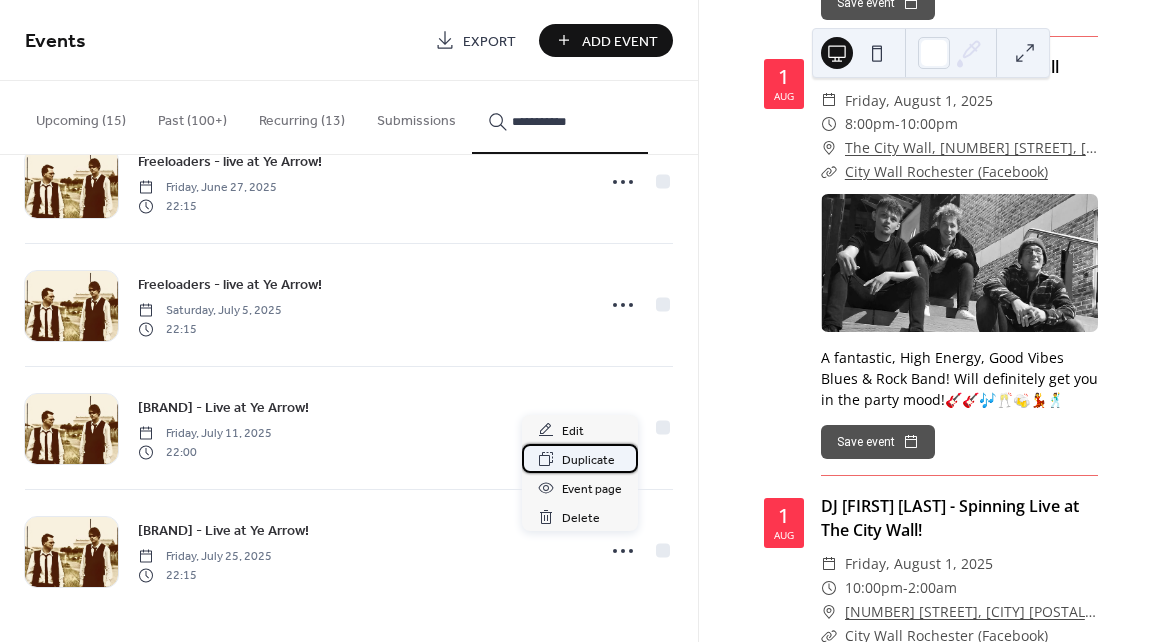 click on "Duplicate" at bounding box center [588, 460] 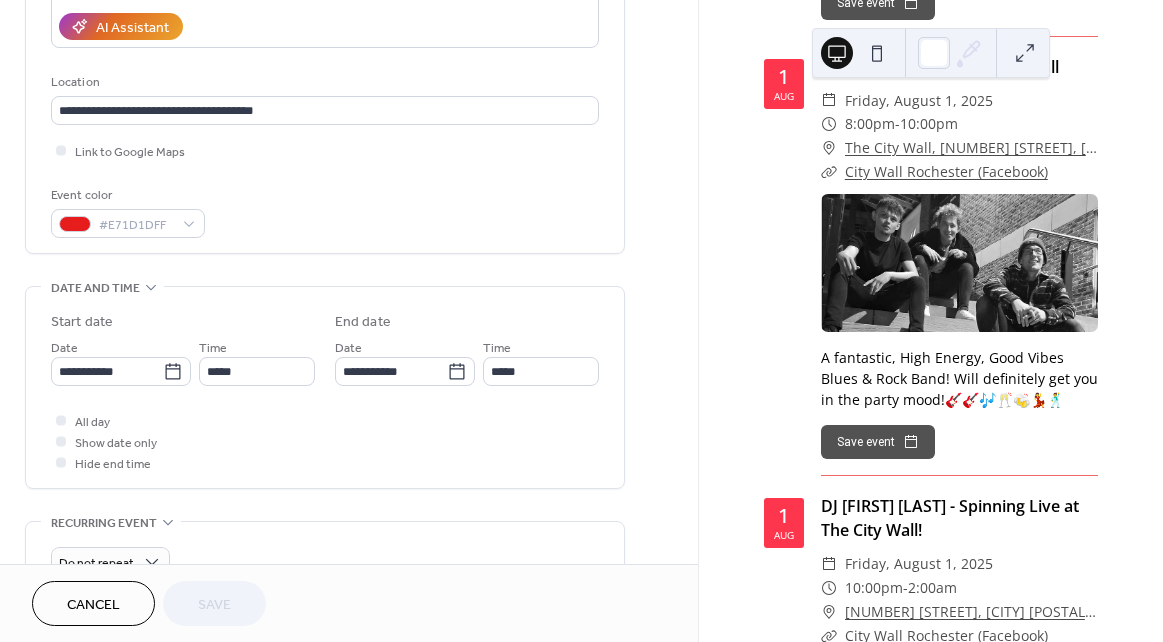 scroll, scrollTop: 406, scrollLeft: 0, axis: vertical 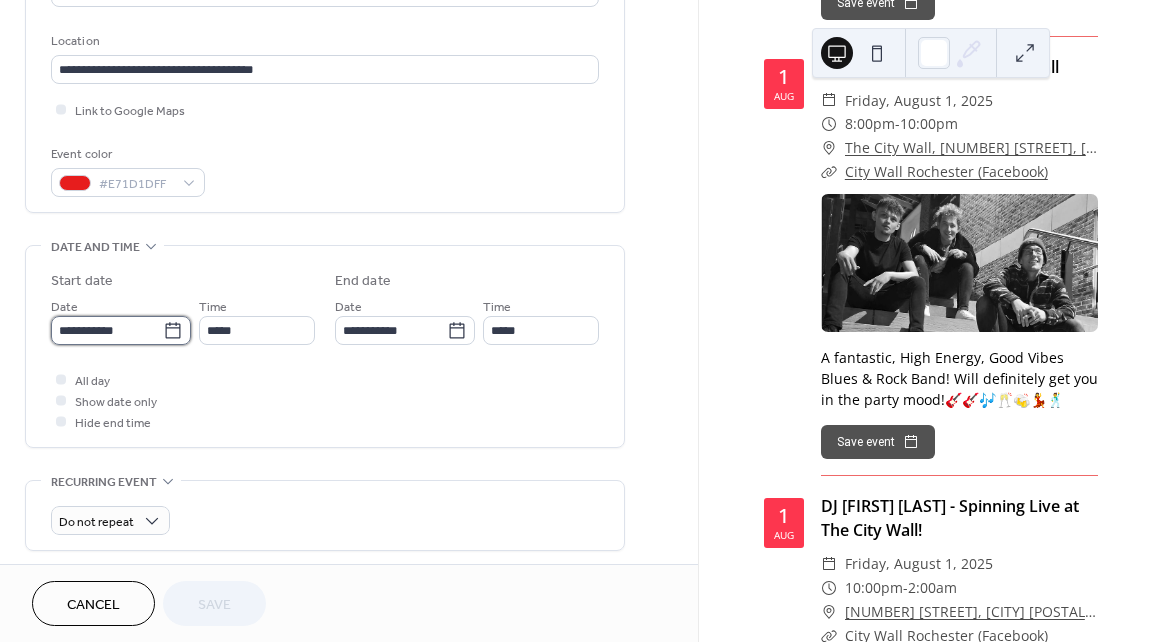 click on "**********" at bounding box center [107, 330] 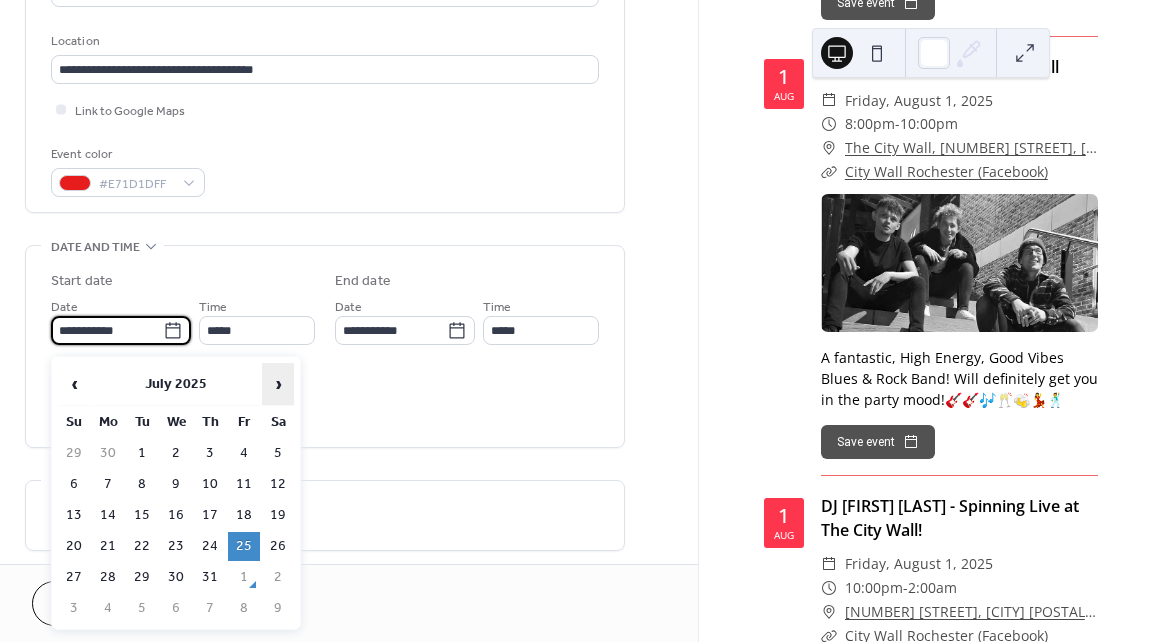 click on "›" at bounding box center [278, 384] 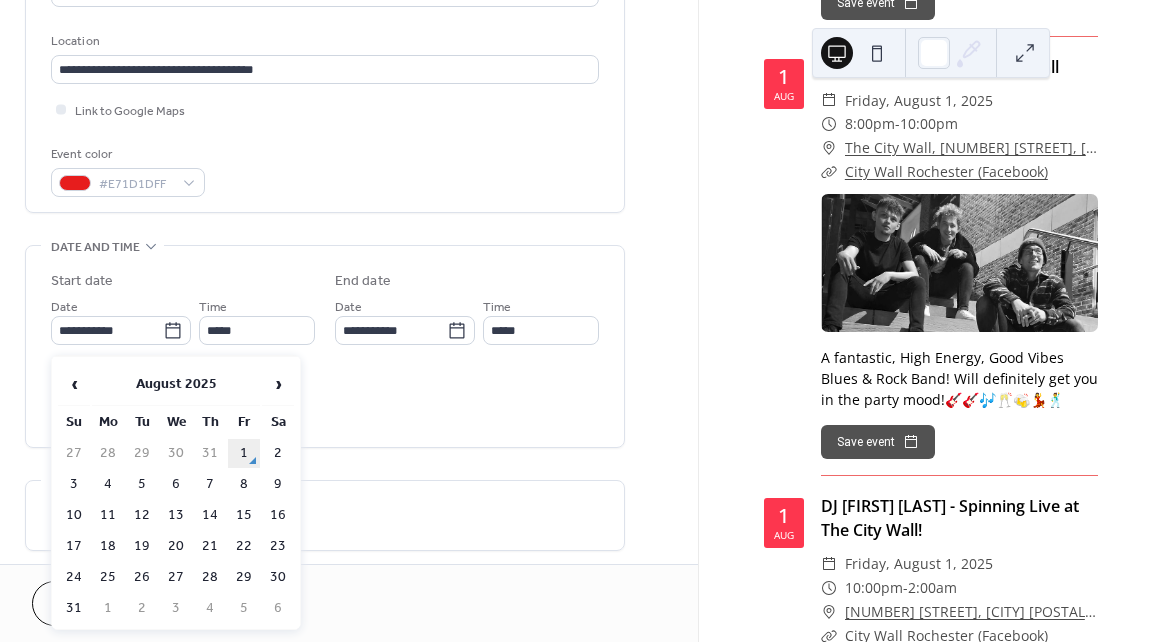 click on "1" at bounding box center [244, 453] 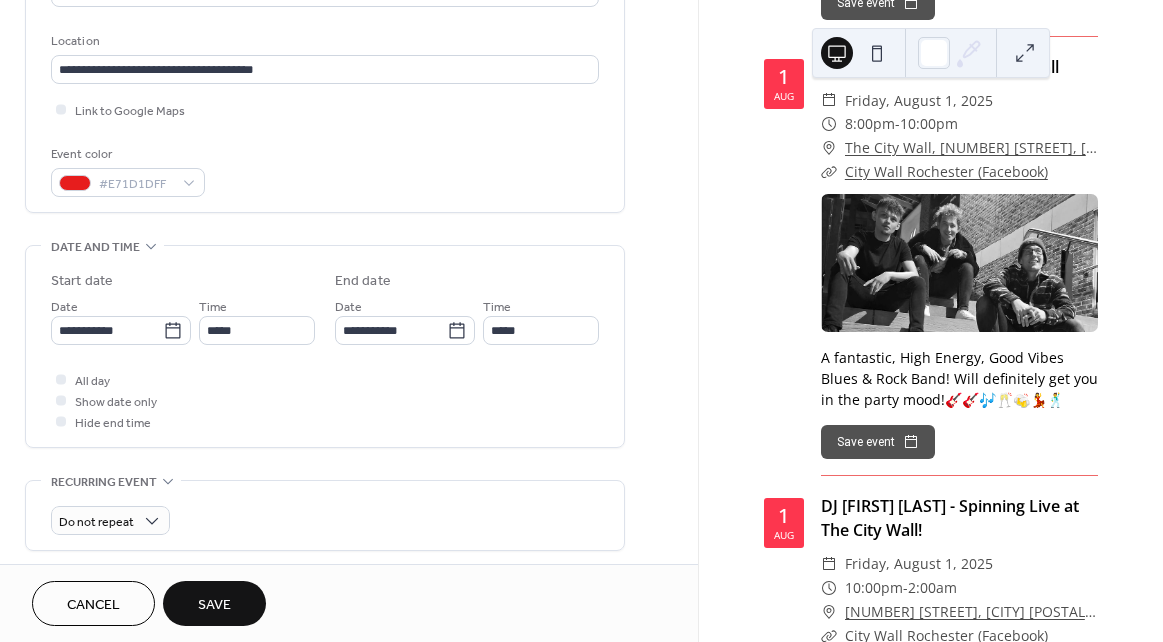 type on "**********" 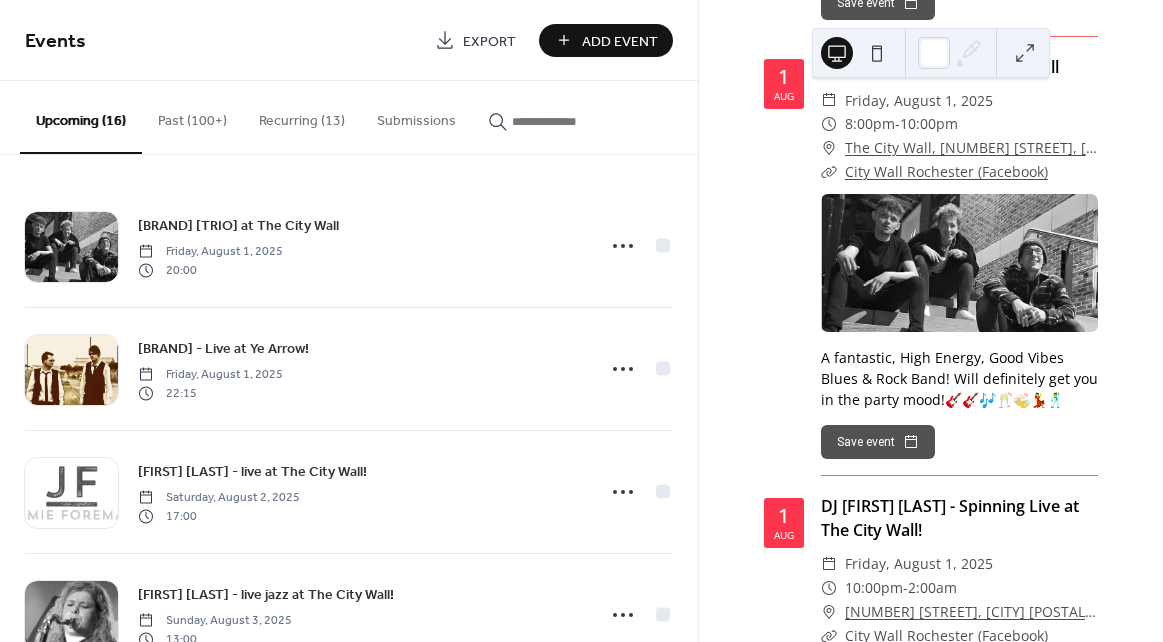 click at bounding box center (572, 121) 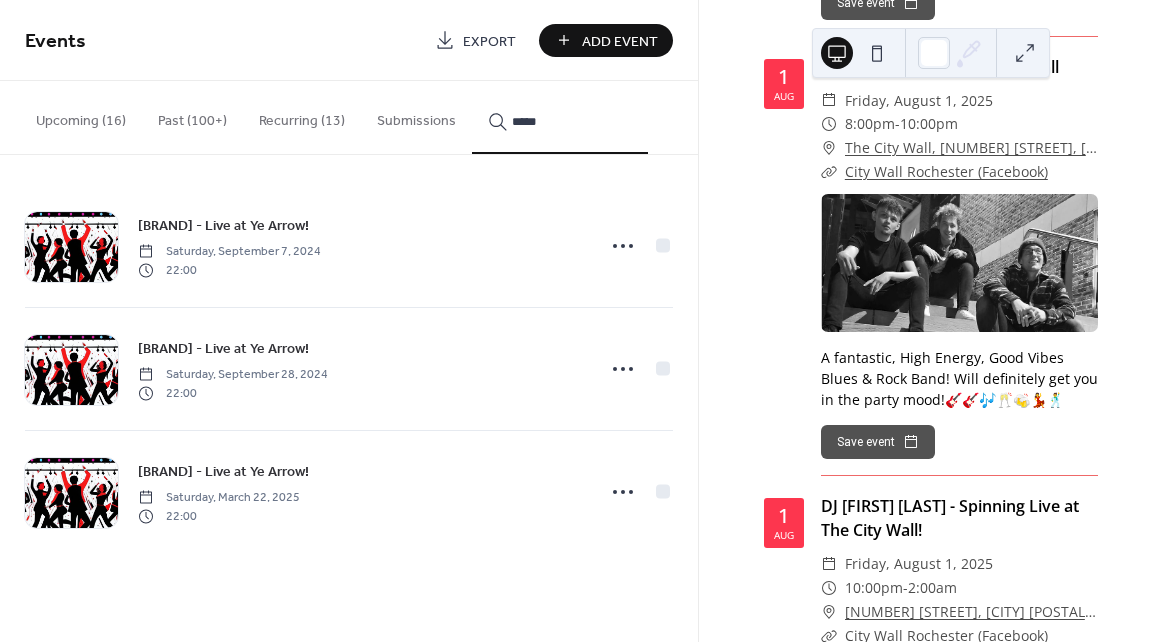 type on "*****" 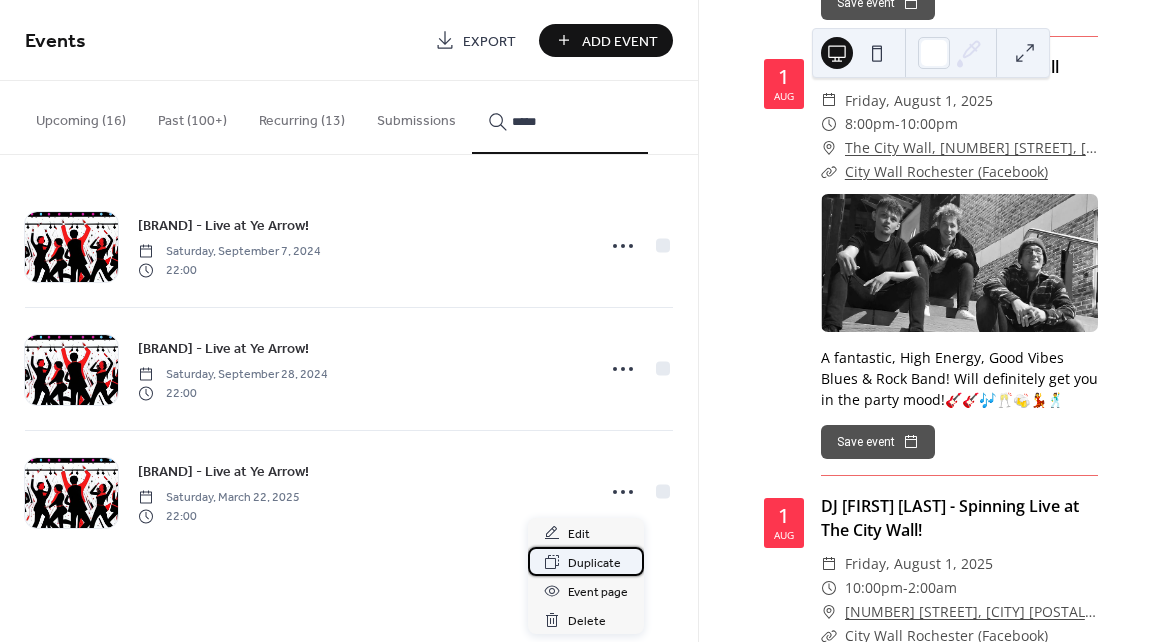 click on "Duplicate" at bounding box center (594, 563) 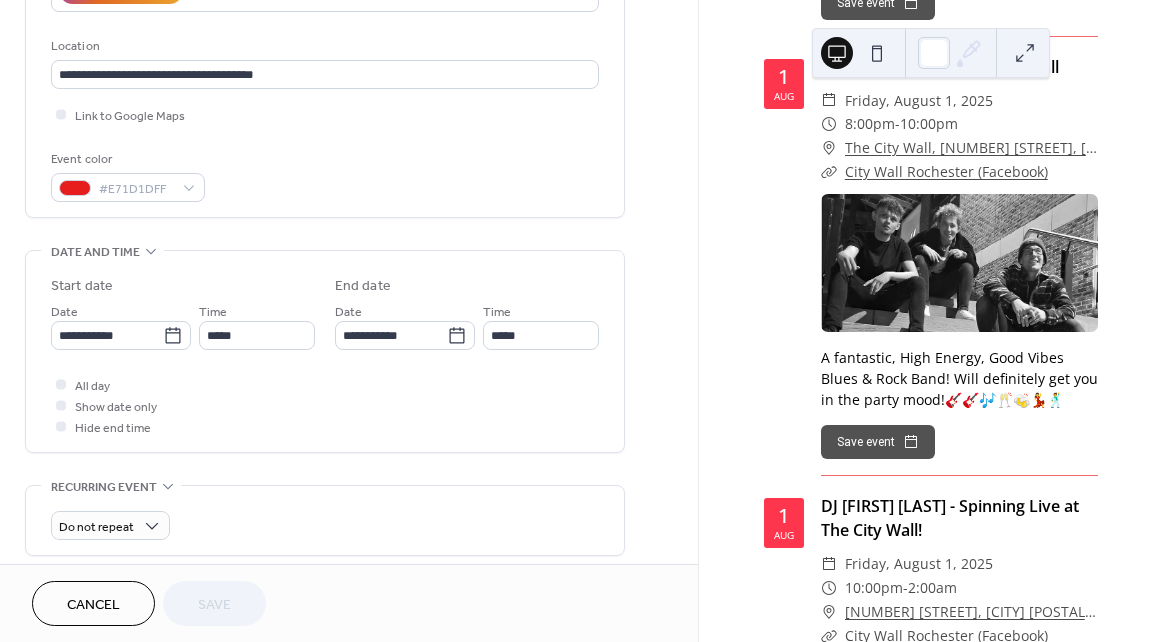 scroll, scrollTop: 410, scrollLeft: 0, axis: vertical 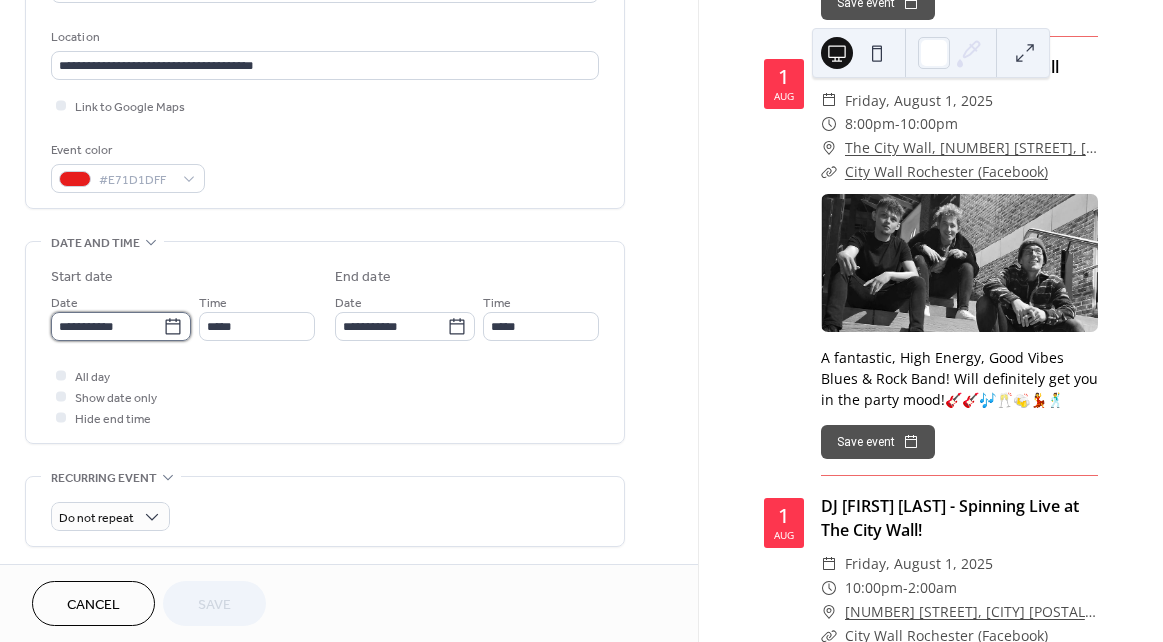 click on "**********" at bounding box center (107, 326) 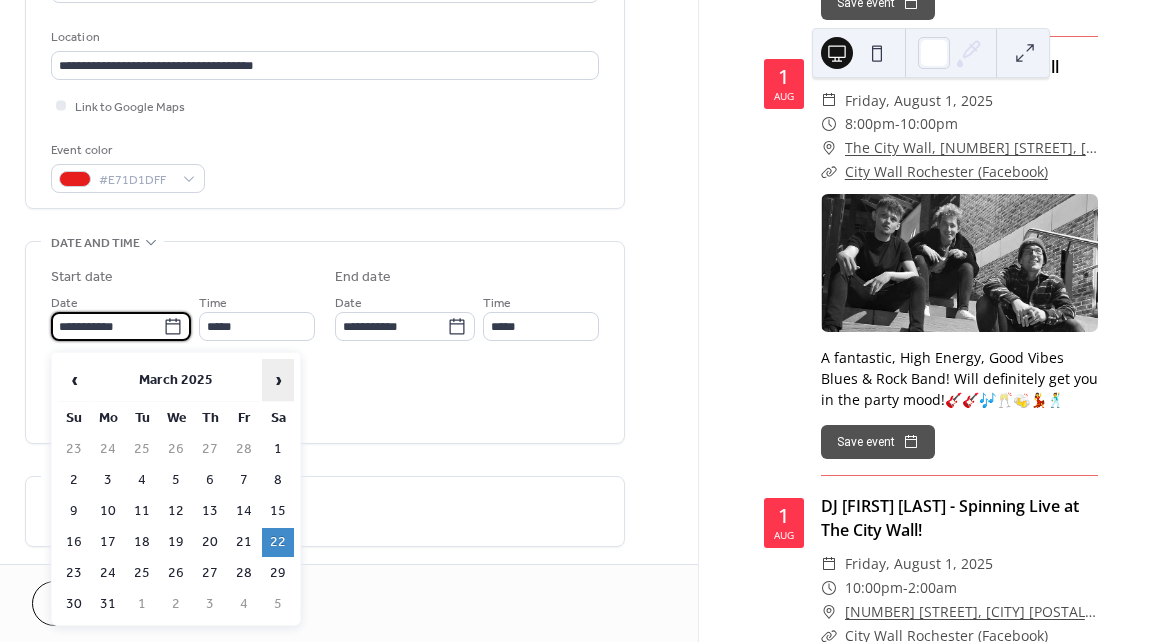 click on "›" at bounding box center (278, 380) 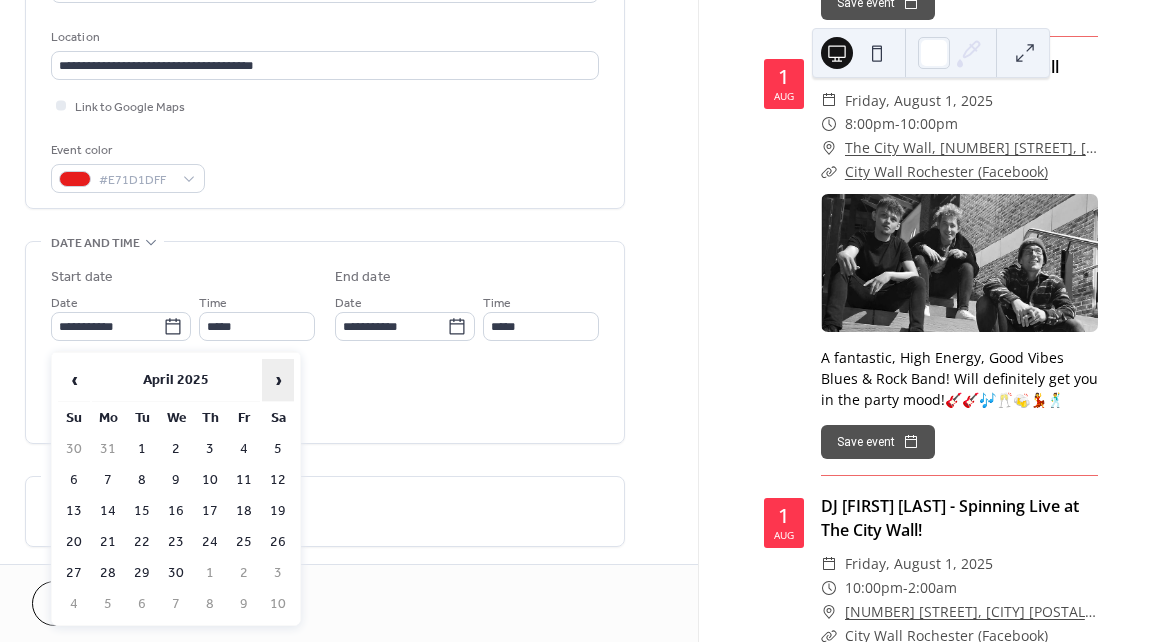 click on "›" at bounding box center (278, 380) 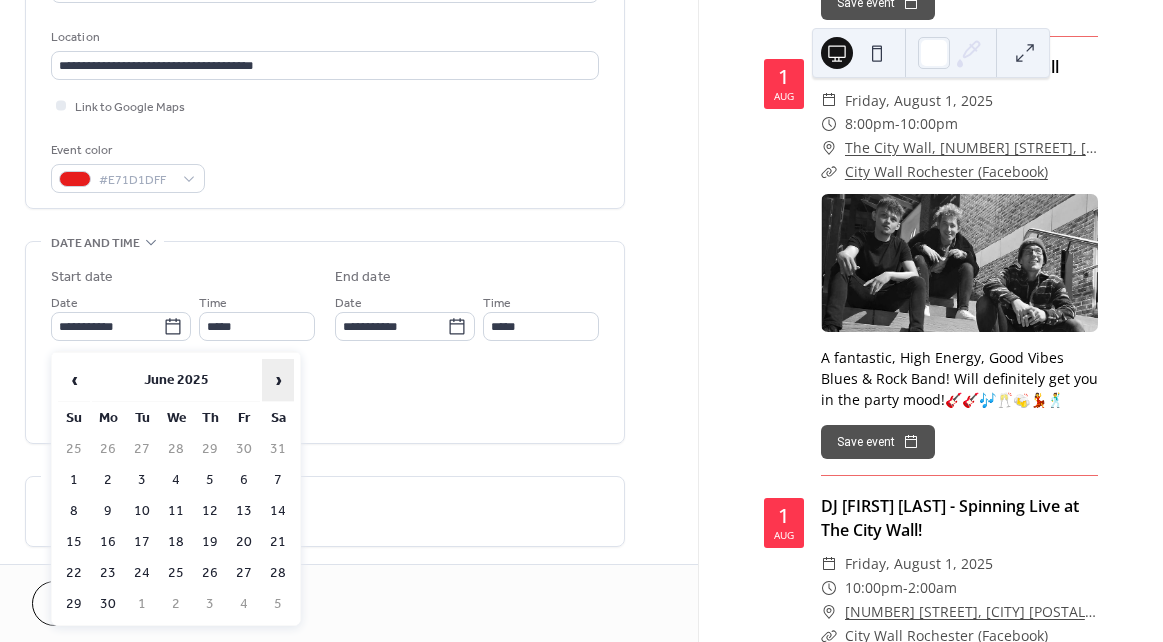 click on "›" at bounding box center (278, 380) 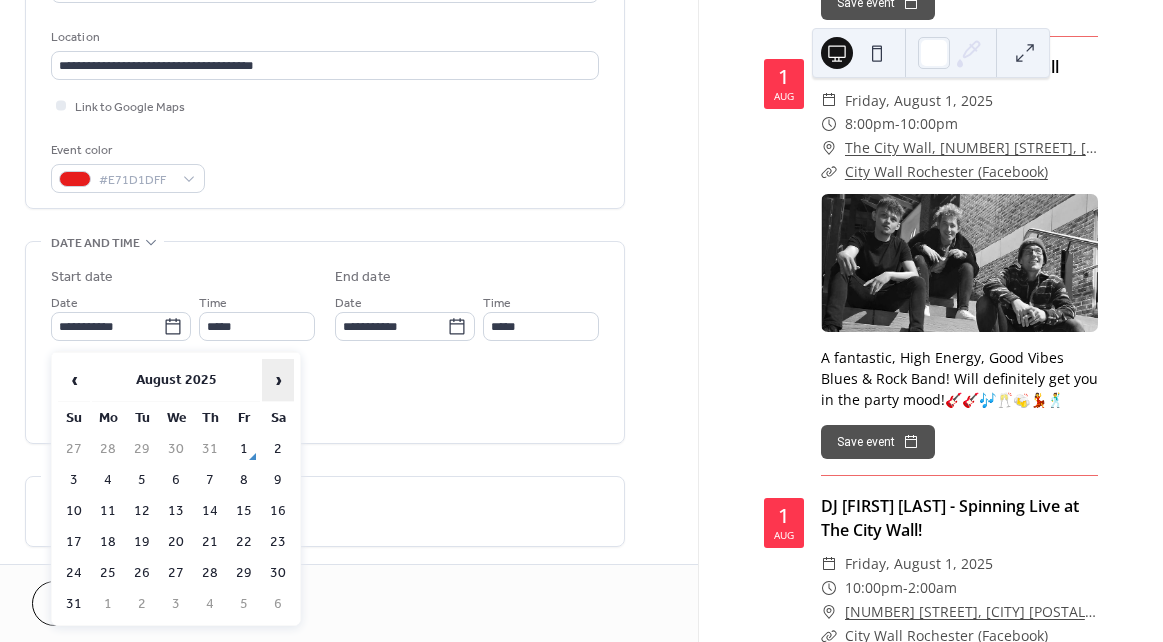 click on "›" at bounding box center (278, 380) 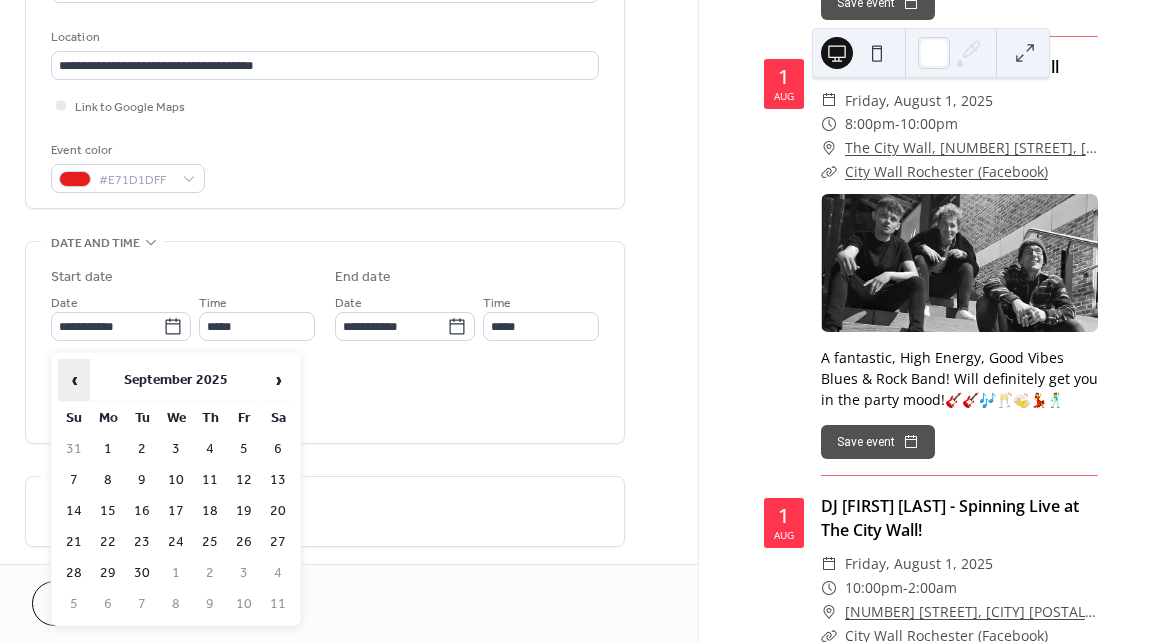 click on "‹" at bounding box center (74, 380) 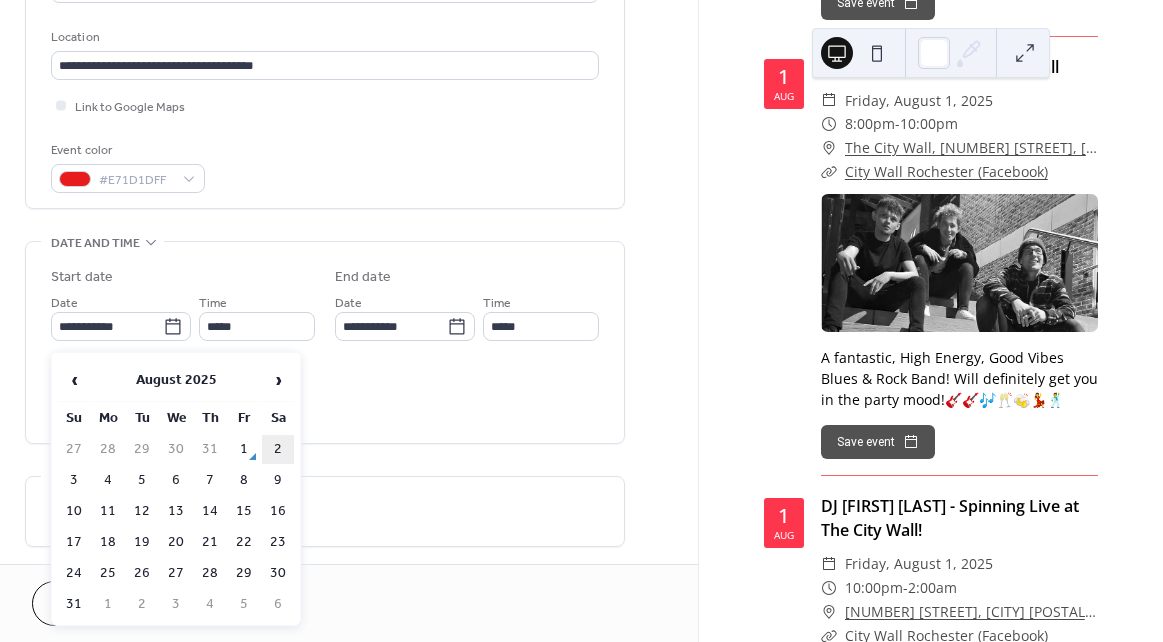 click on "2" at bounding box center [278, 449] 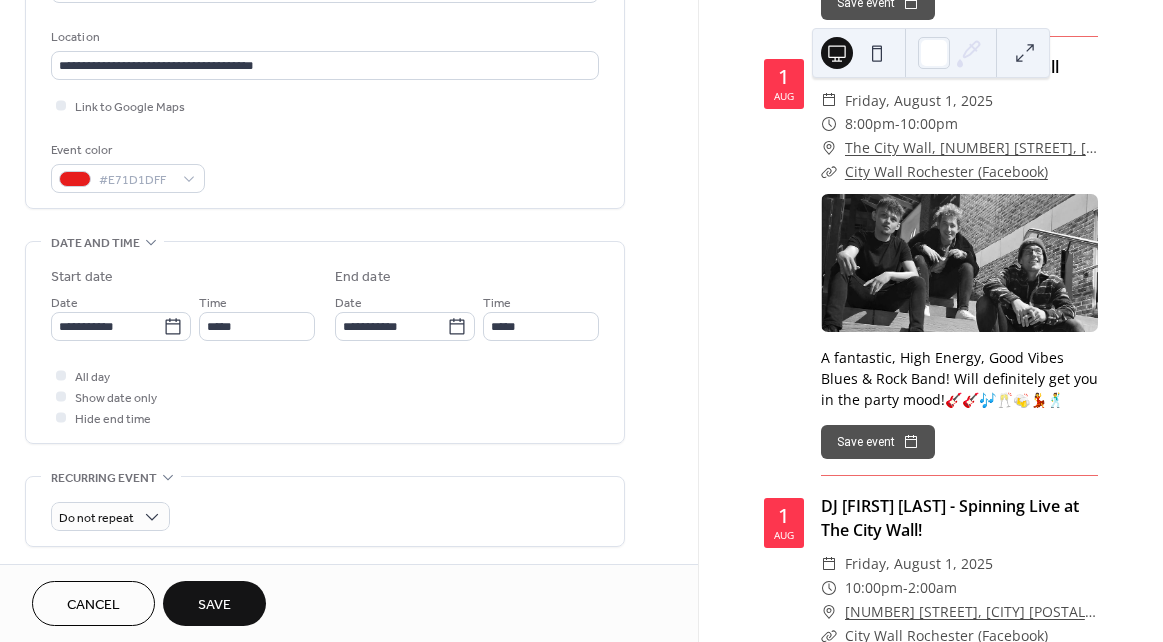 type on "**********" 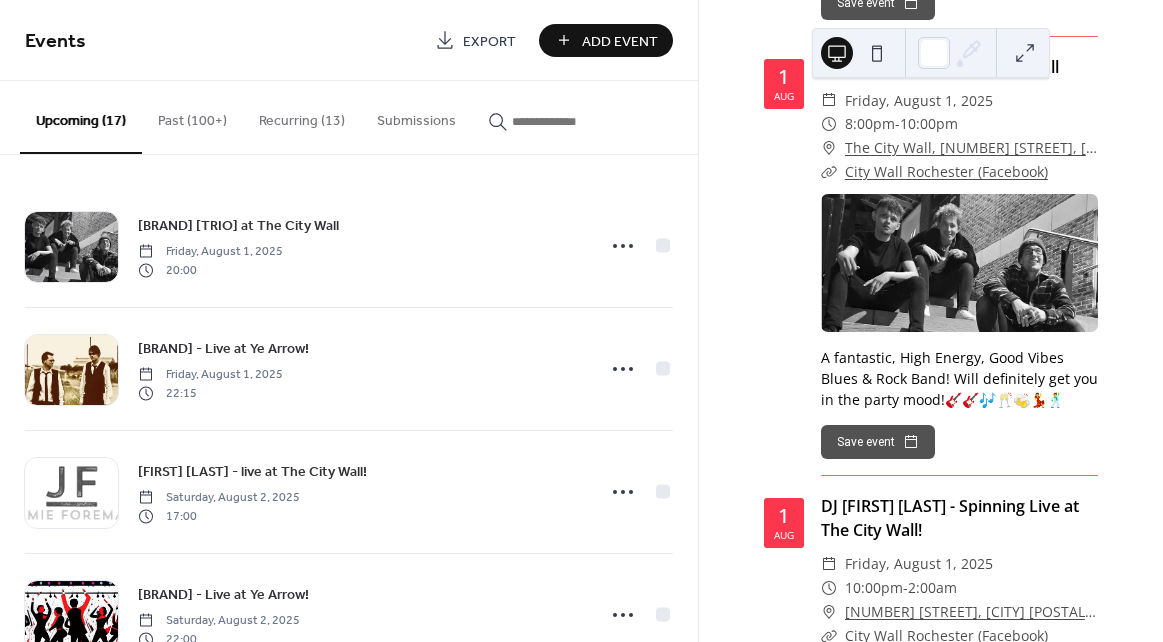 click at bounding box center [572, 121] 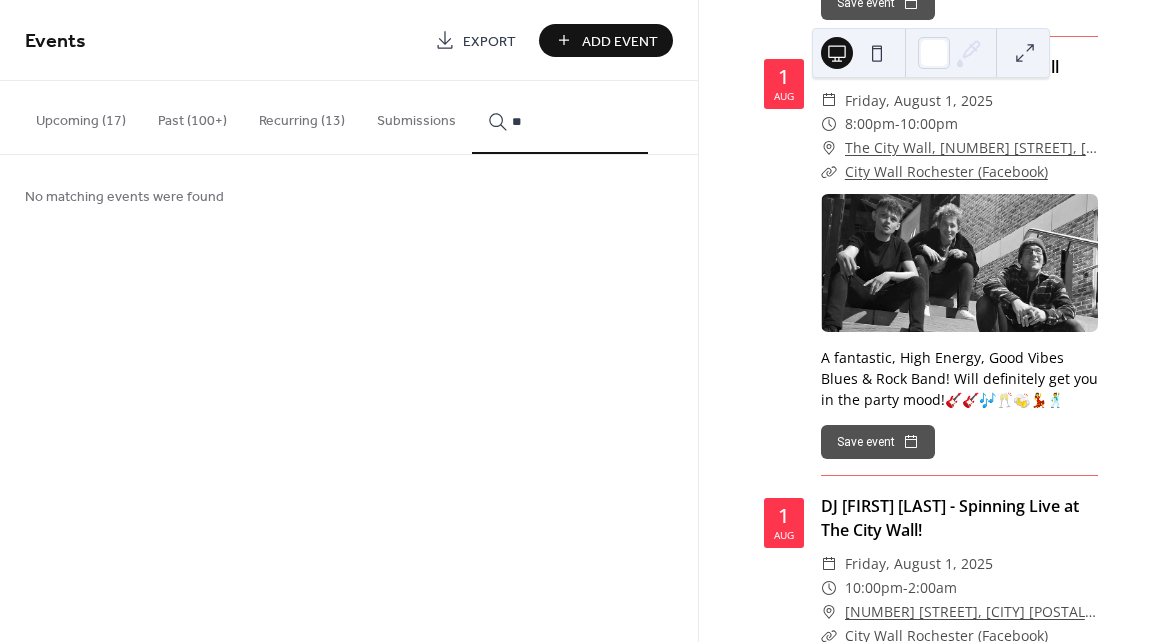 type on "*" 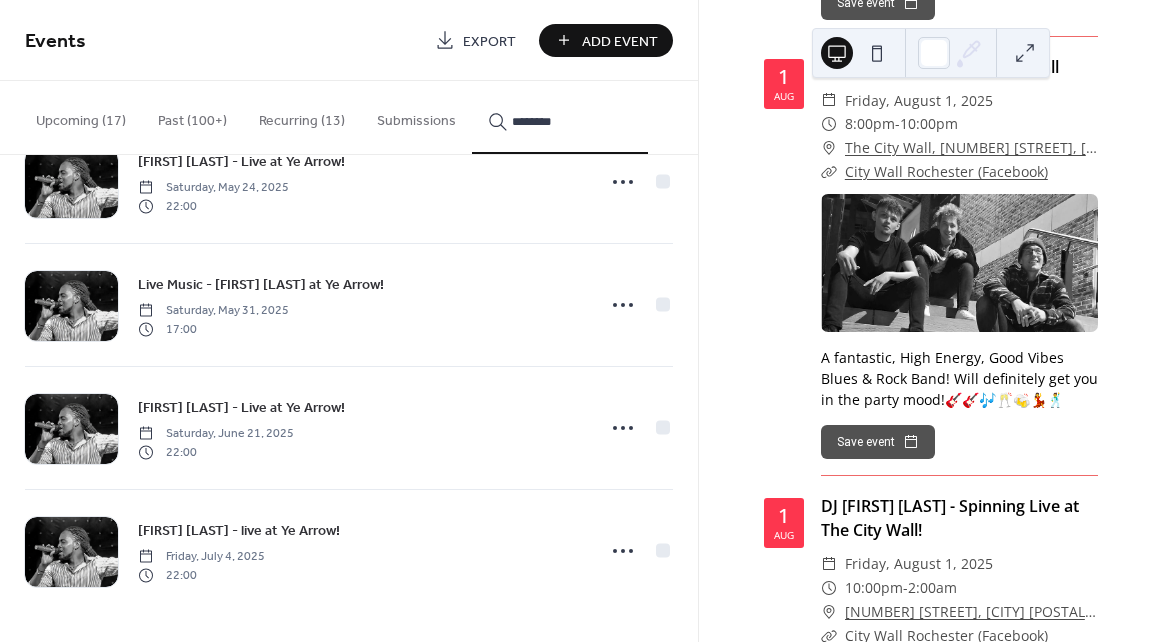 scroll, scrollTop: 2649, scrollLeft: 0, axis: vertical 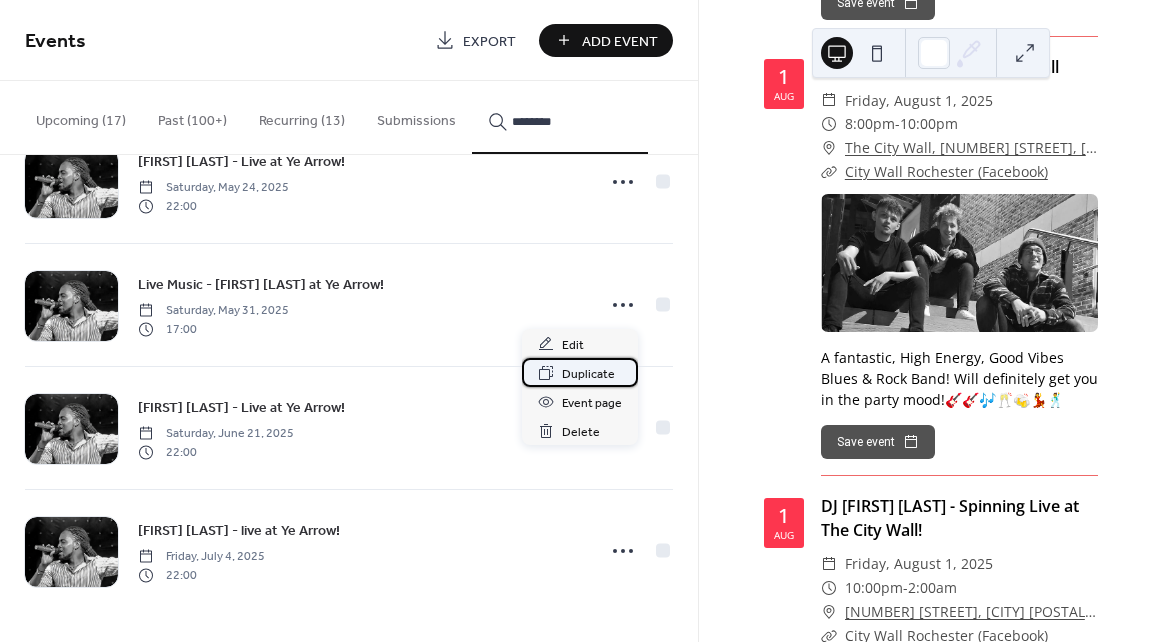 click on "Duplicate" at bounding box center [588, 374] 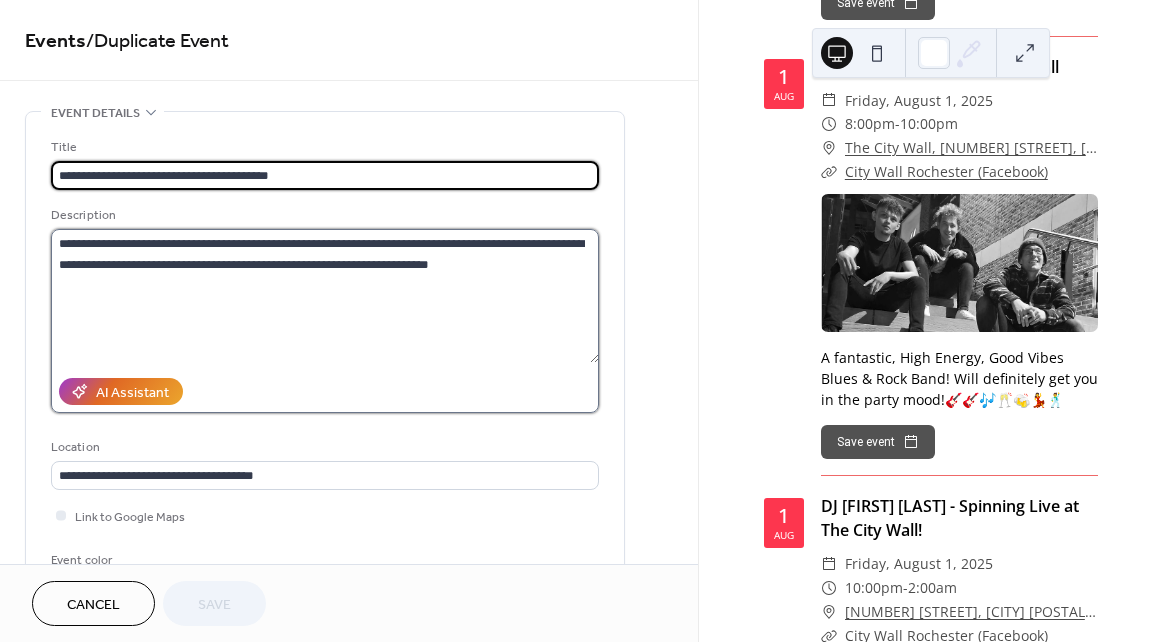 click on "**********" at bounding box center [325, 296] 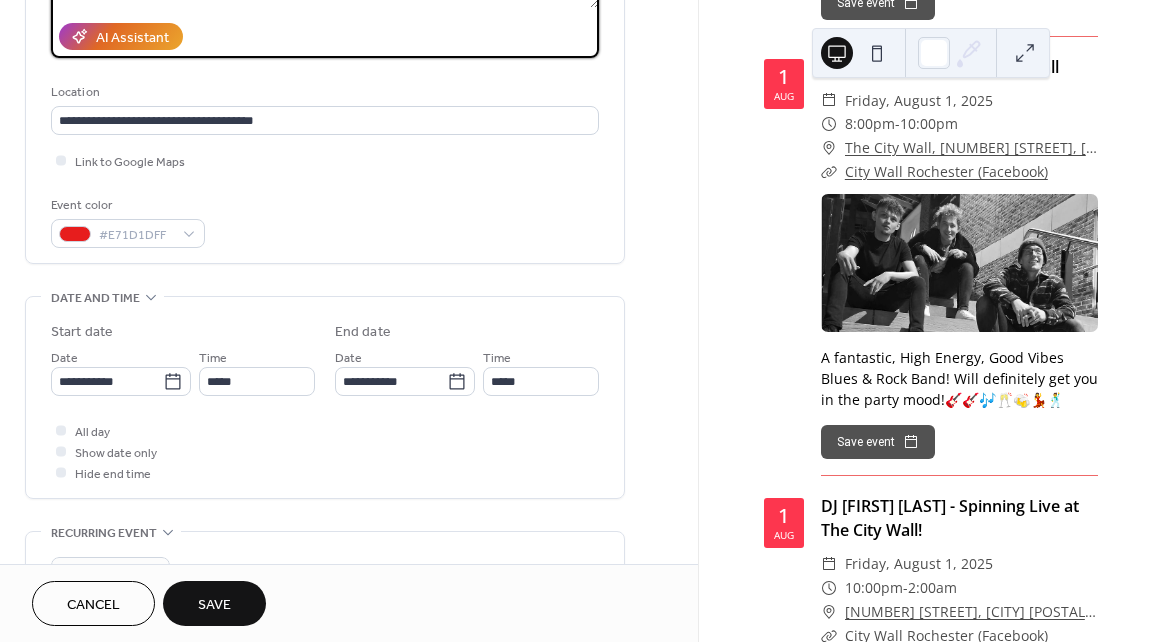 scroll, scrollTop: 385, scrollLeft: 0, axis: vertical 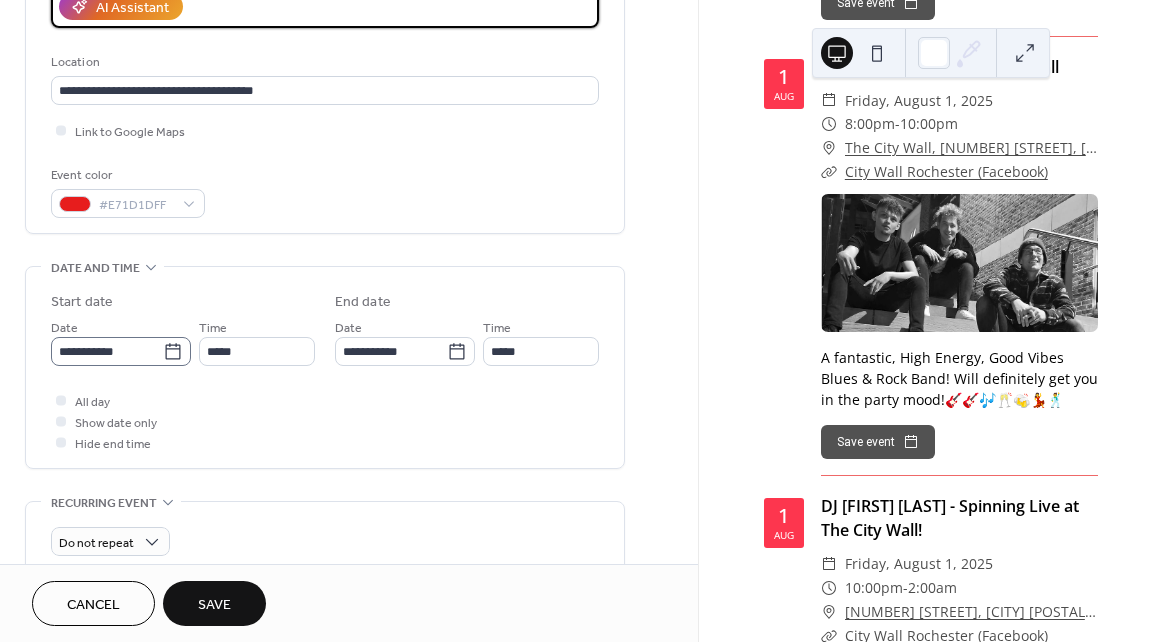type on "**********" 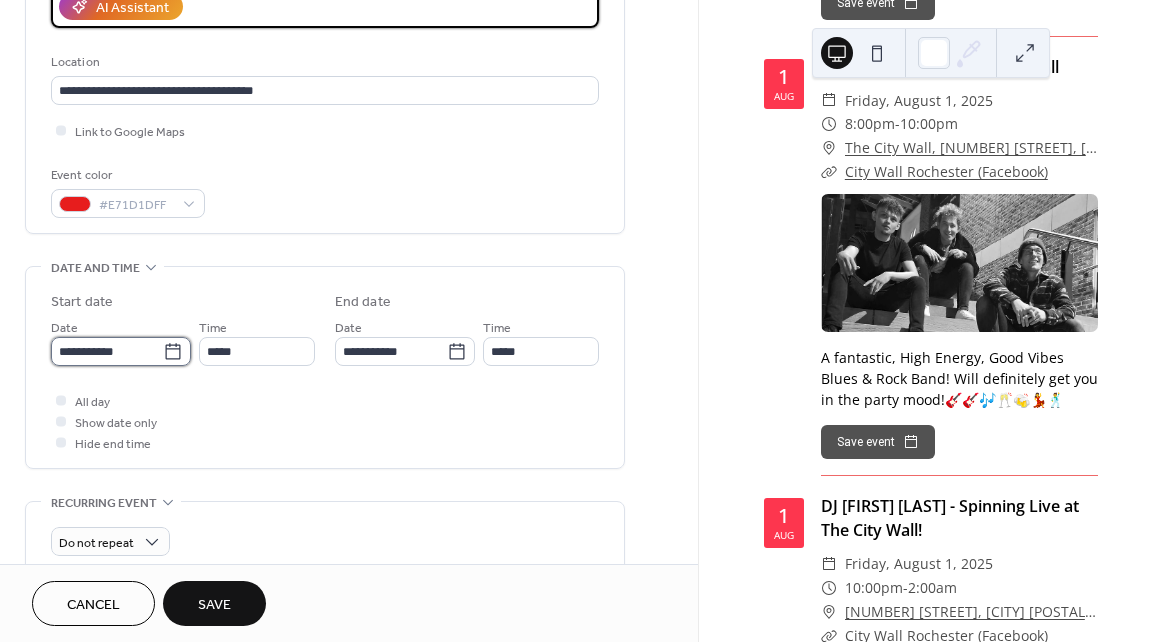 click on "**********" at bounding box center [107, 351] 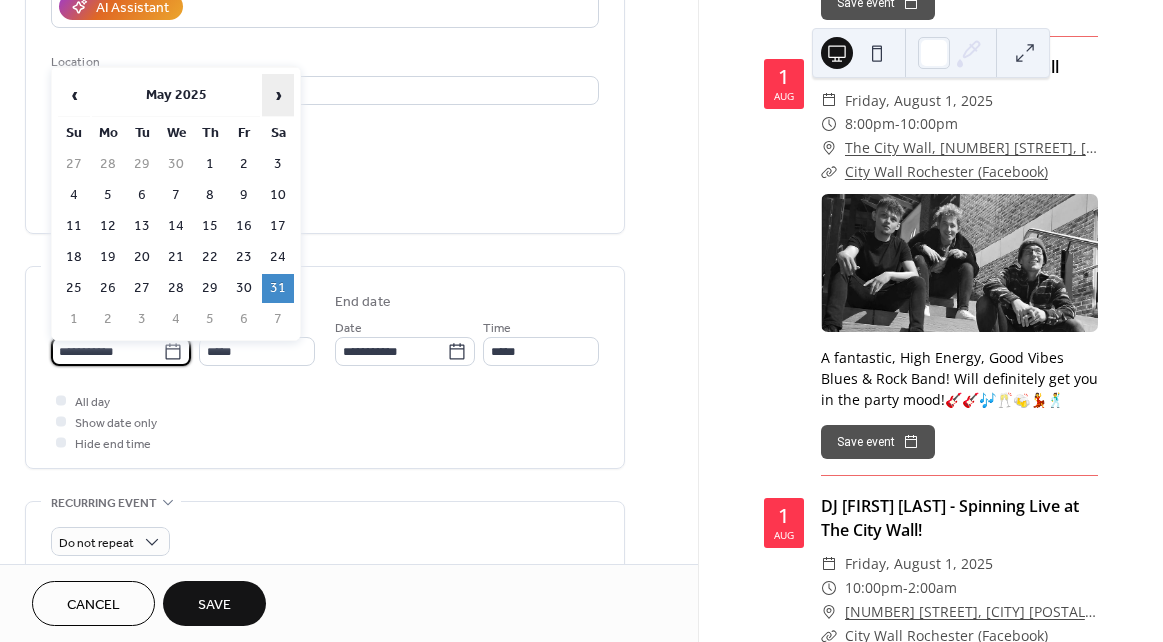 click on "›" at bounding box center [278, 95] 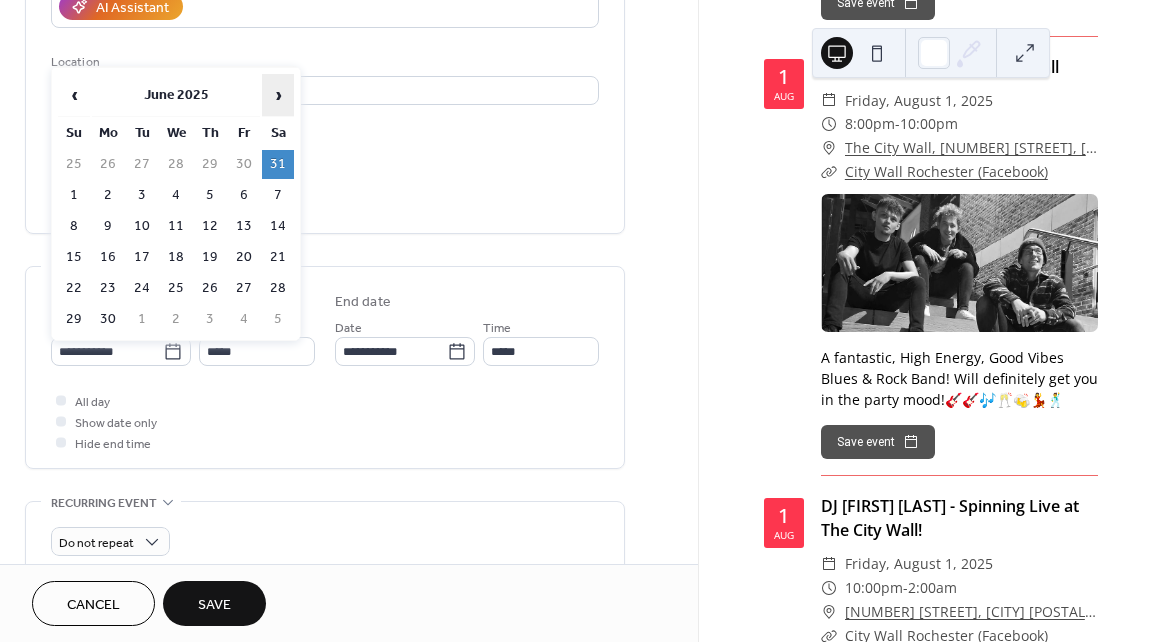 click on "›" at bounding box center (278, 95) 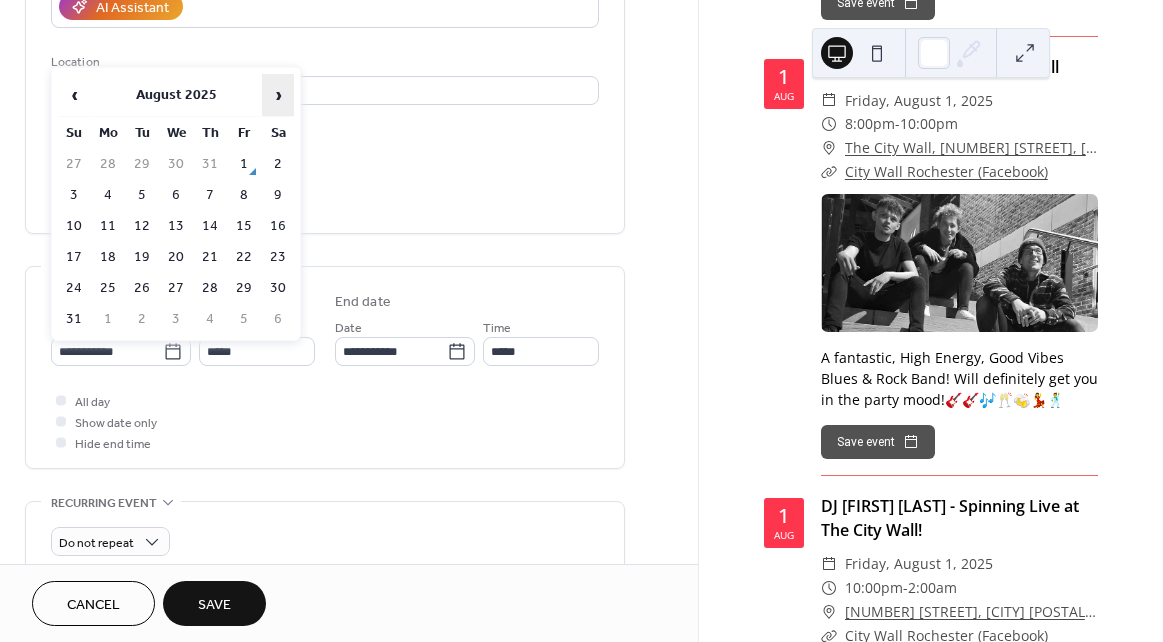 click on "›" at bounding box center (278, 95) 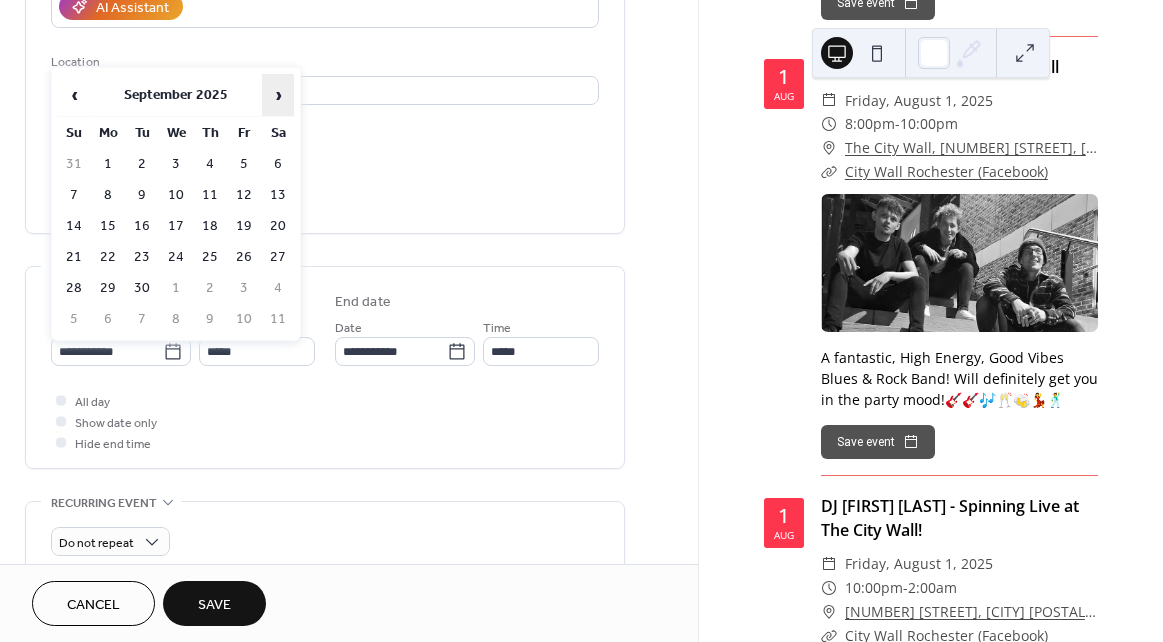 click on "›" at bounding box center (278, 95) 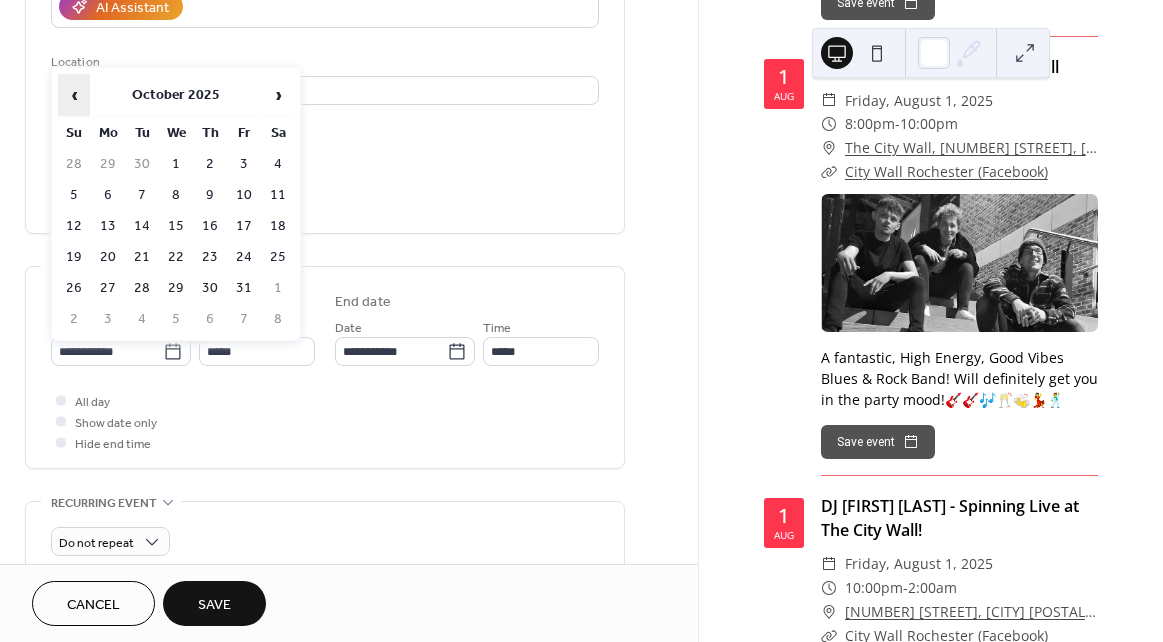 click on "‹" at bounding box center (74, 95) 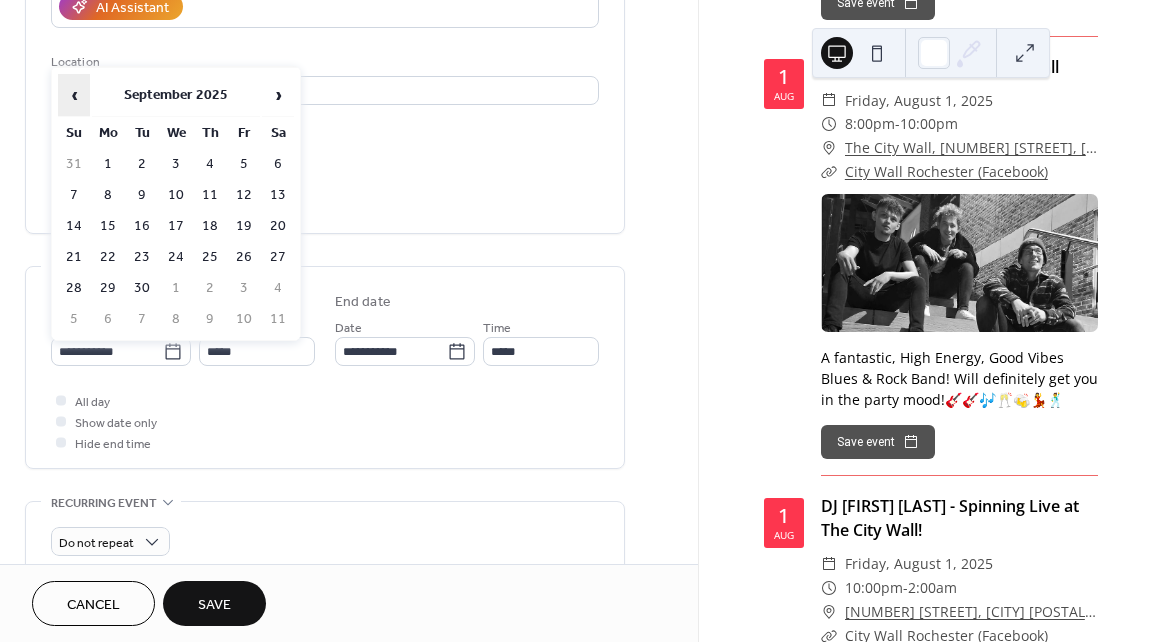 click on "‹" at bounding box center [74, 95] 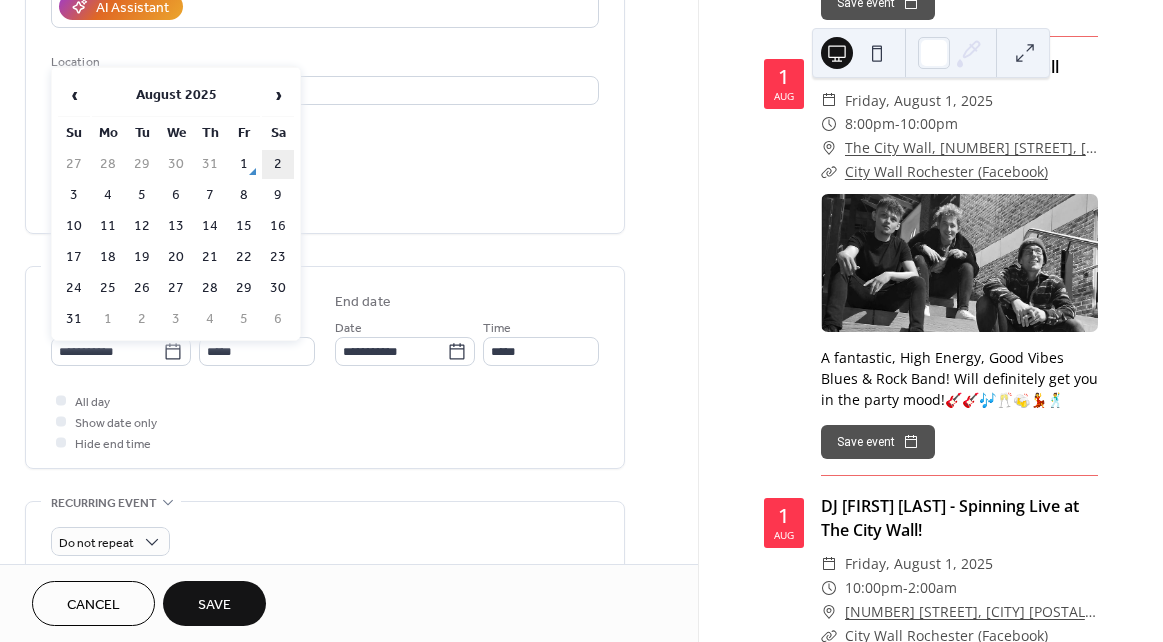 click on "2" at bounding box center (278, 164) 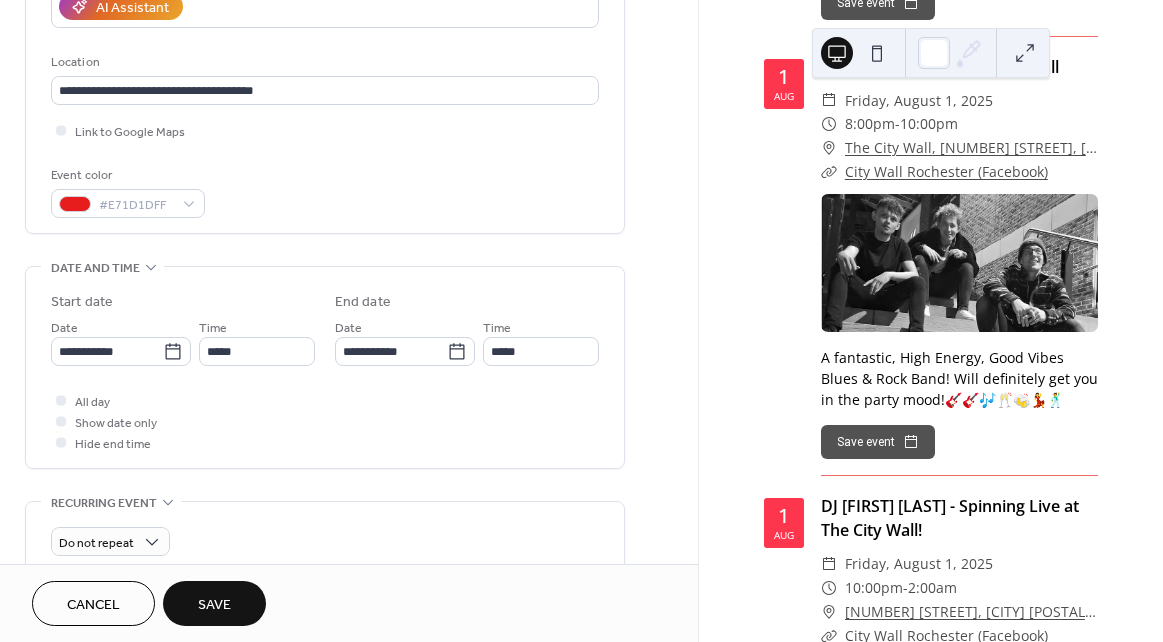 click on "Save" at bounding box center [214, 605] 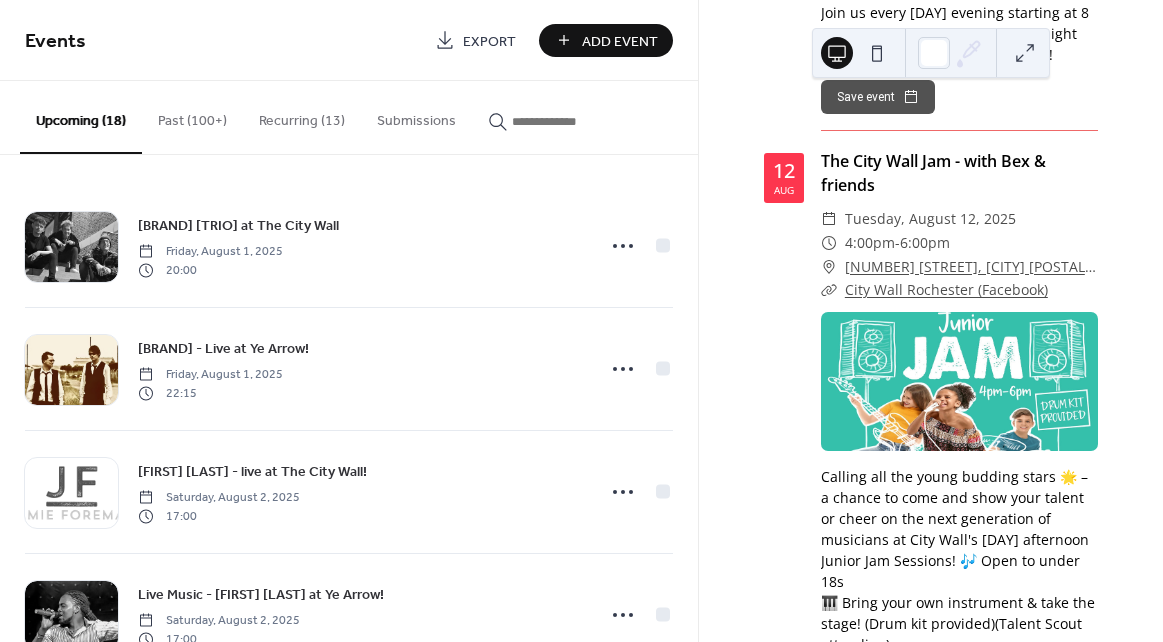 scroll, scrollTop: 12898, scrollLeft: 0, axis: vertical 